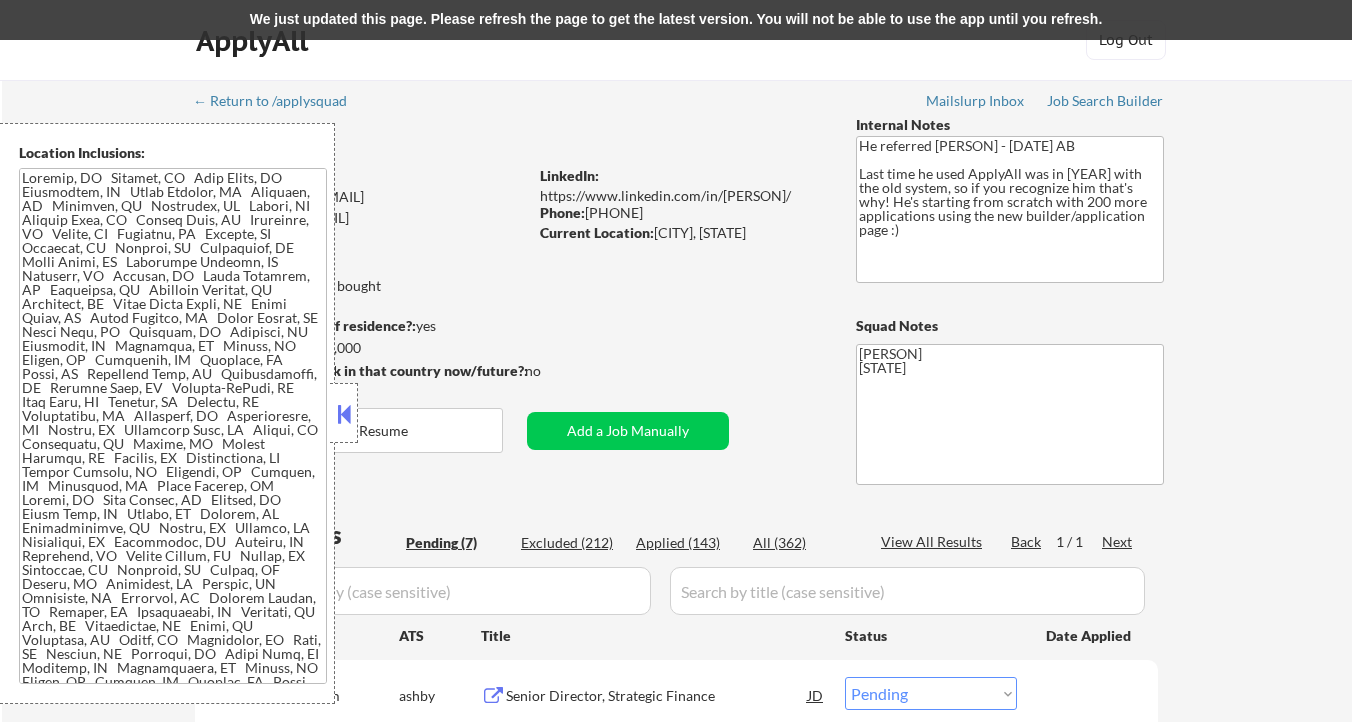 select on ""pending"" 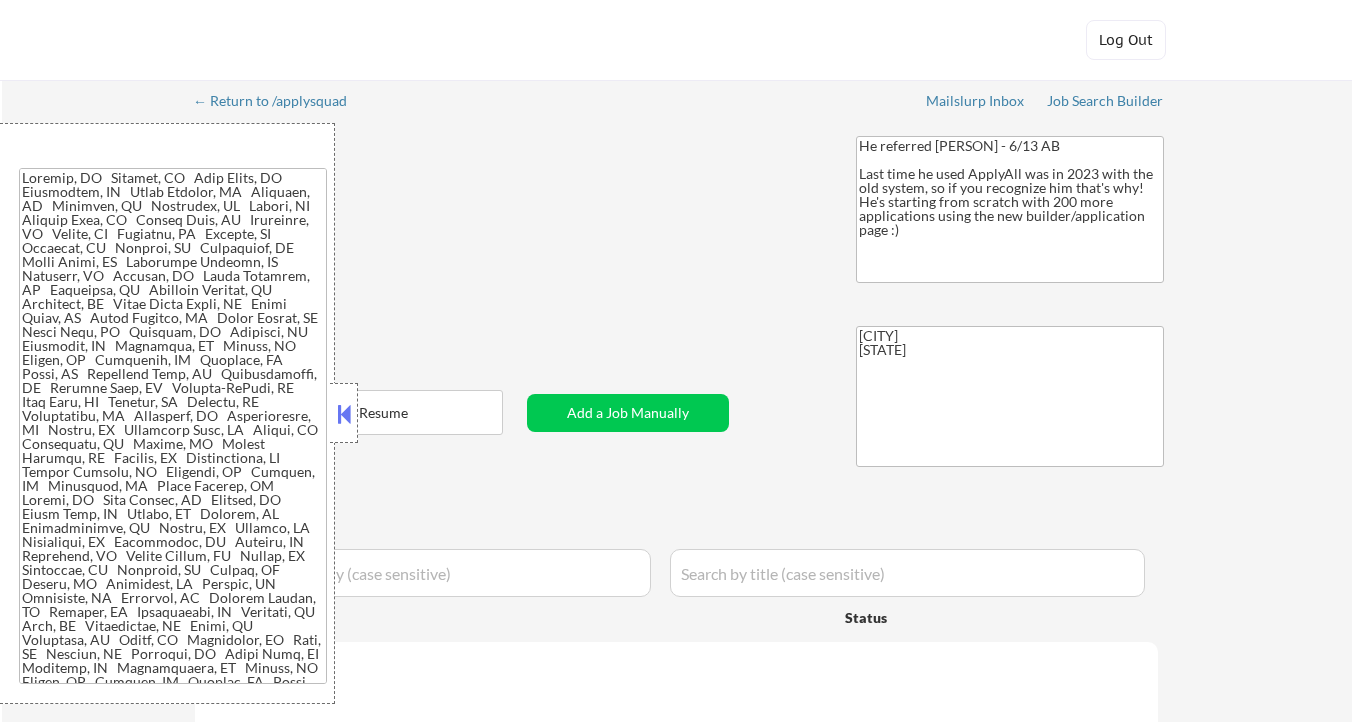 select on ""applied"" 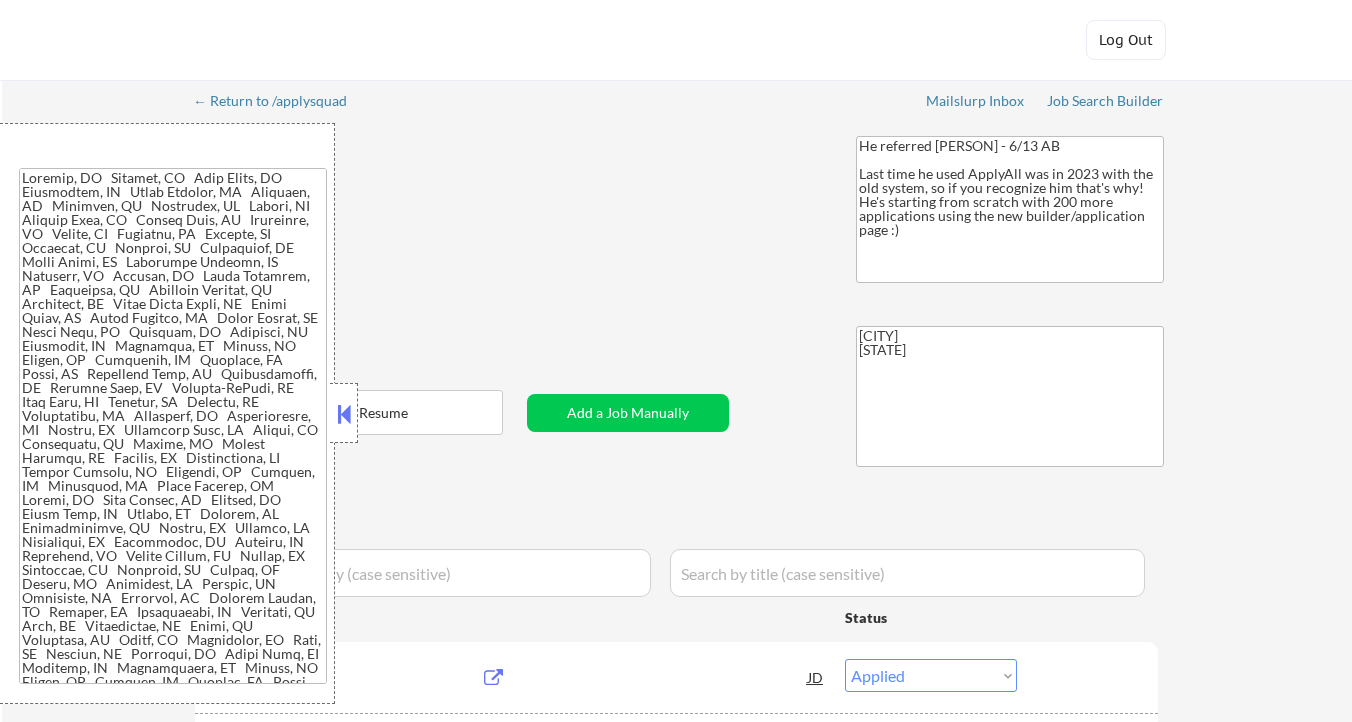 scroll, scrollTop: 0, scrollLeft: 0, axis: both 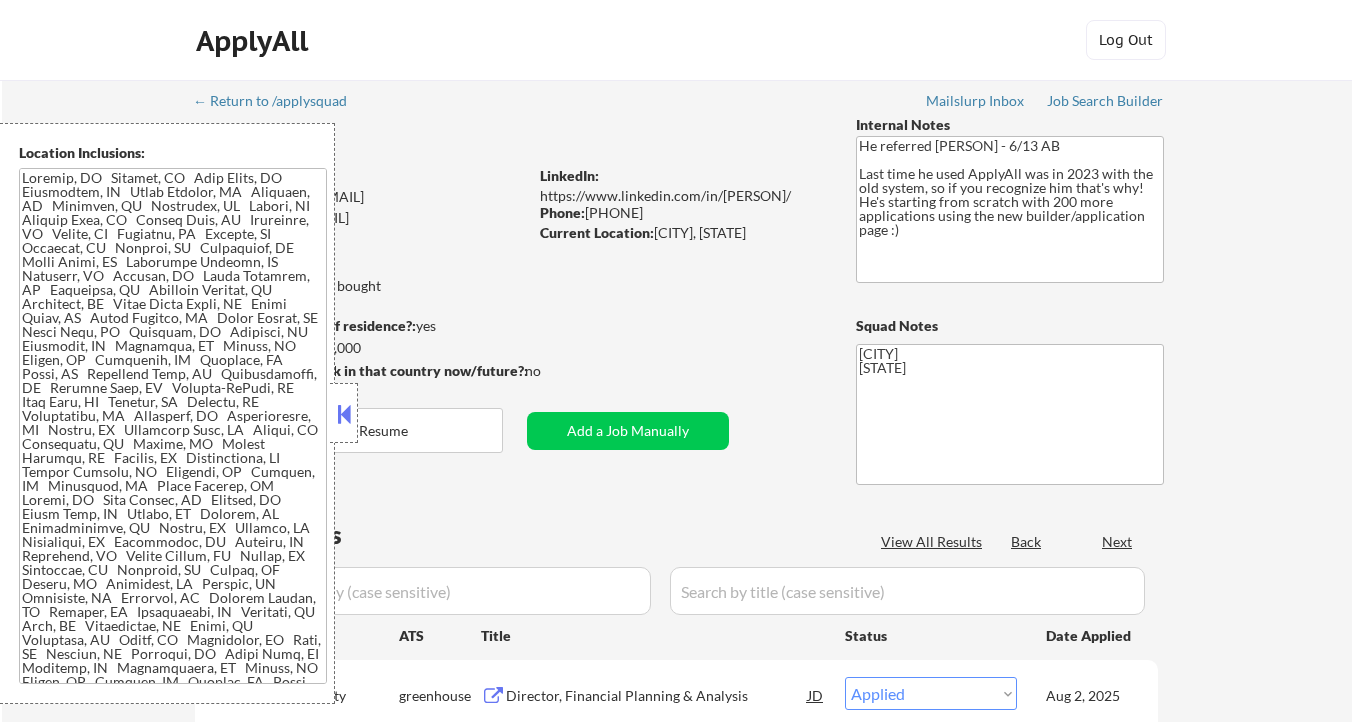 select on ""pending"" 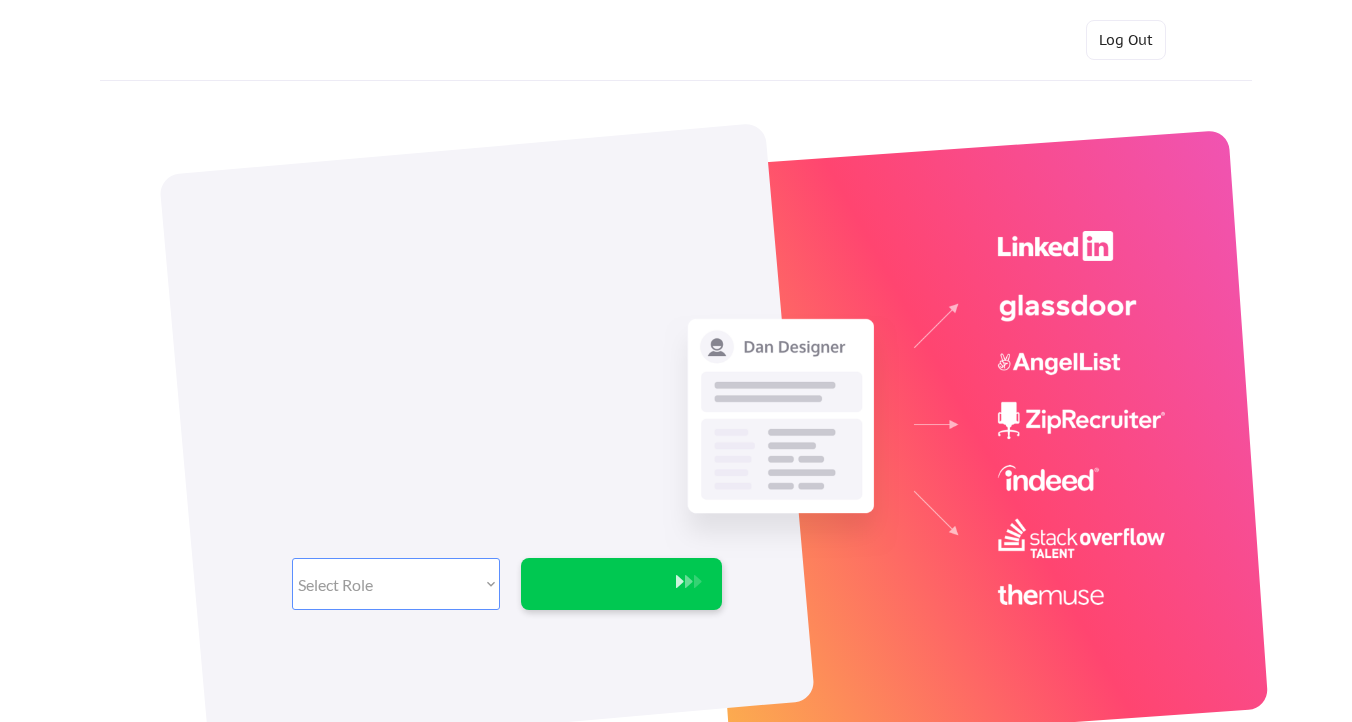 scroll, scrollTop: 0, scrollLeft: 0, axis: both 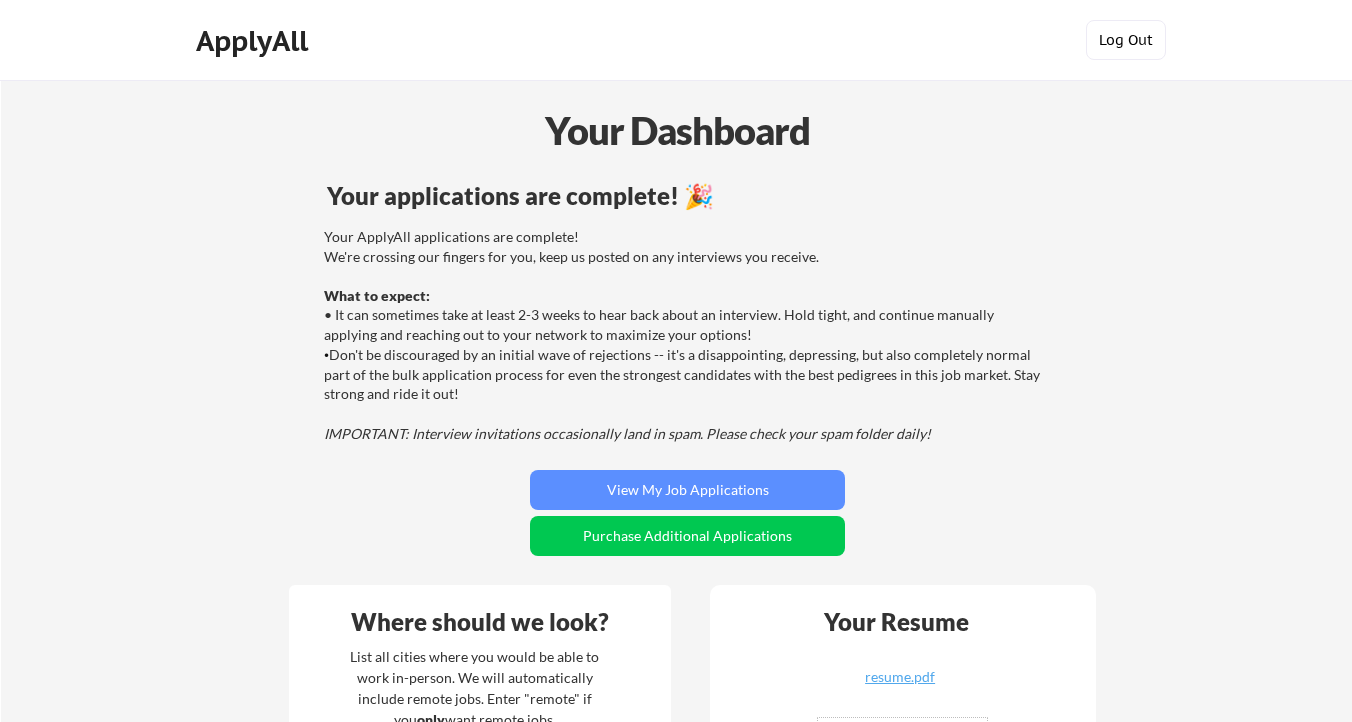 click on "Log Out" at bounding box center (1126, 40) 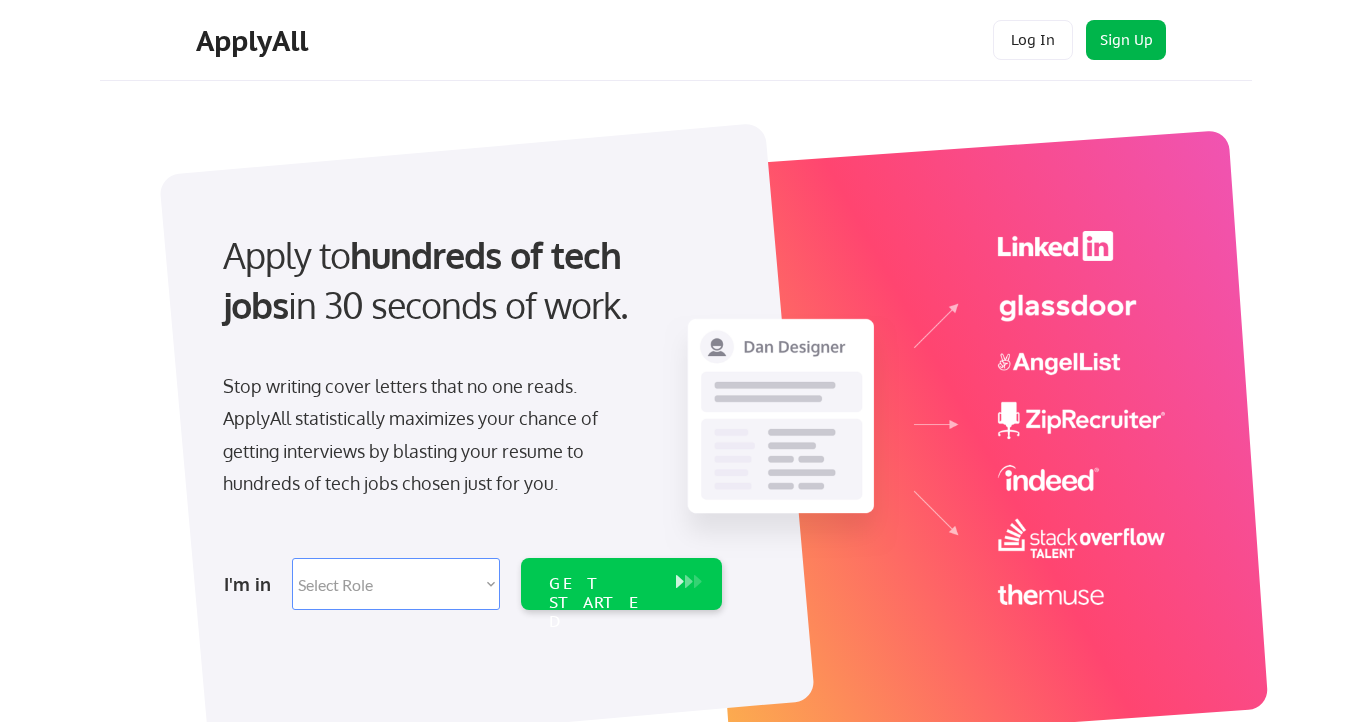 scroll, scrollTop: 0, scrollLeft: 0, axis: both 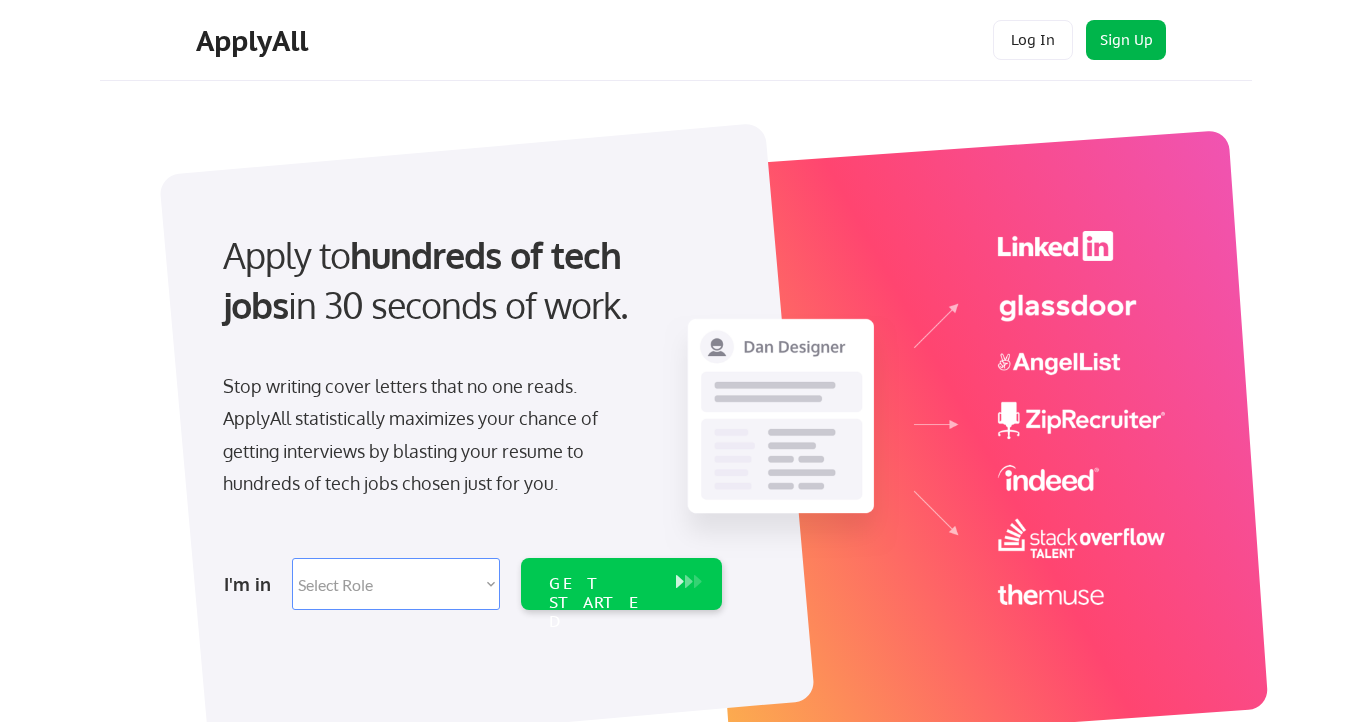 click on "Sign Up" at bounding box center [1126, 40] 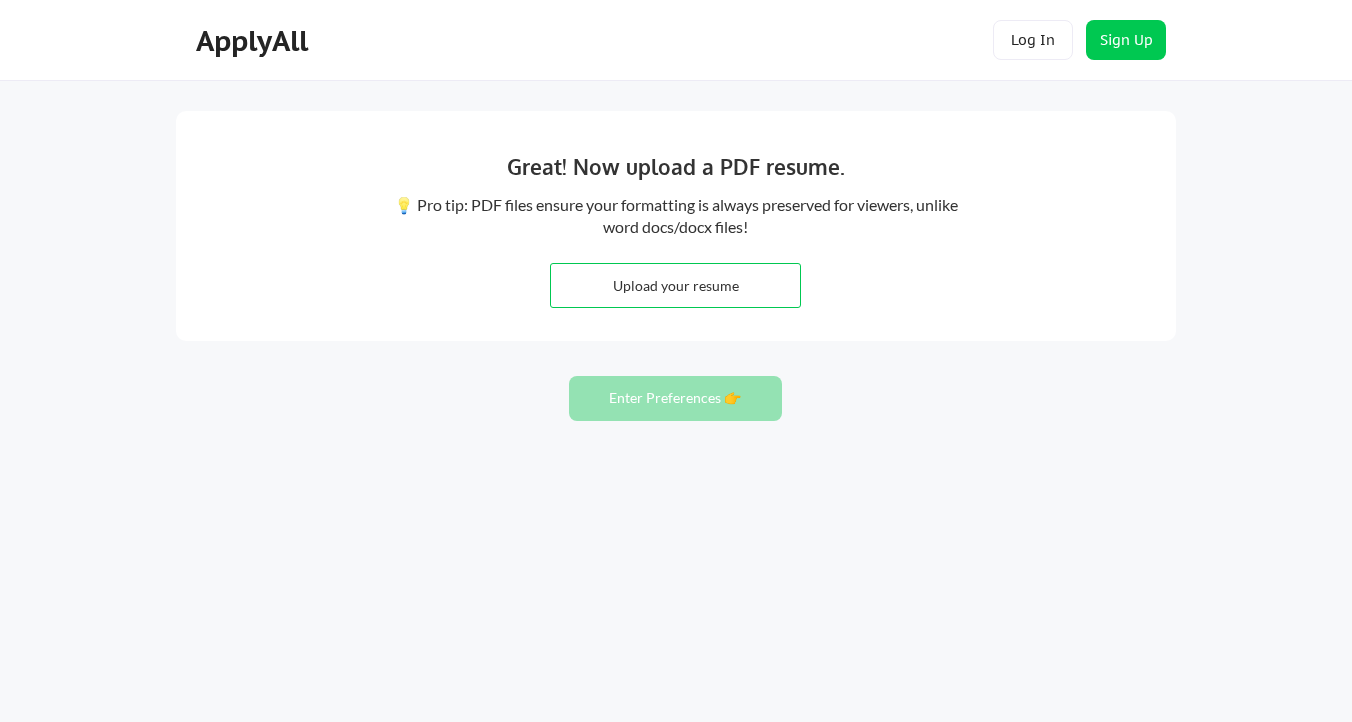 scroll, scrollTop: 0, scrollLeft: 0, axis: both 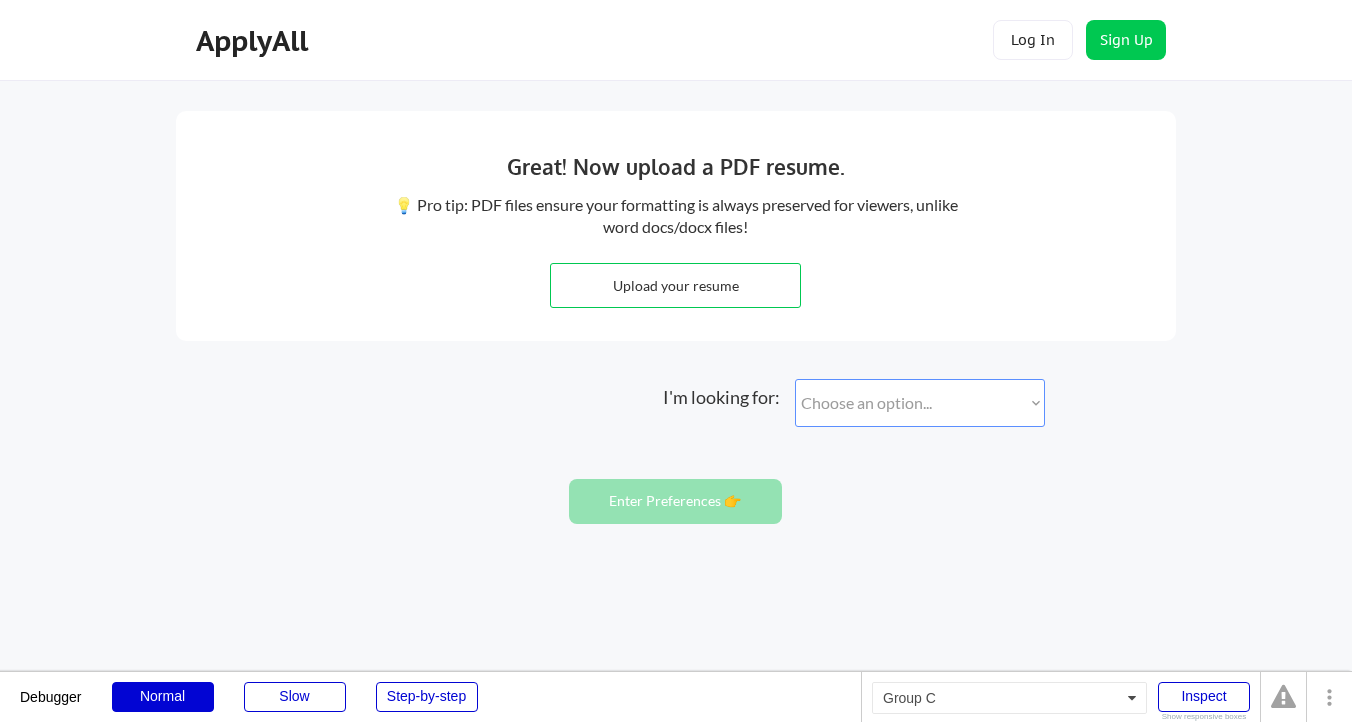 click on "I'm looking for: Choose an option..." at bounding box center (854, 403) 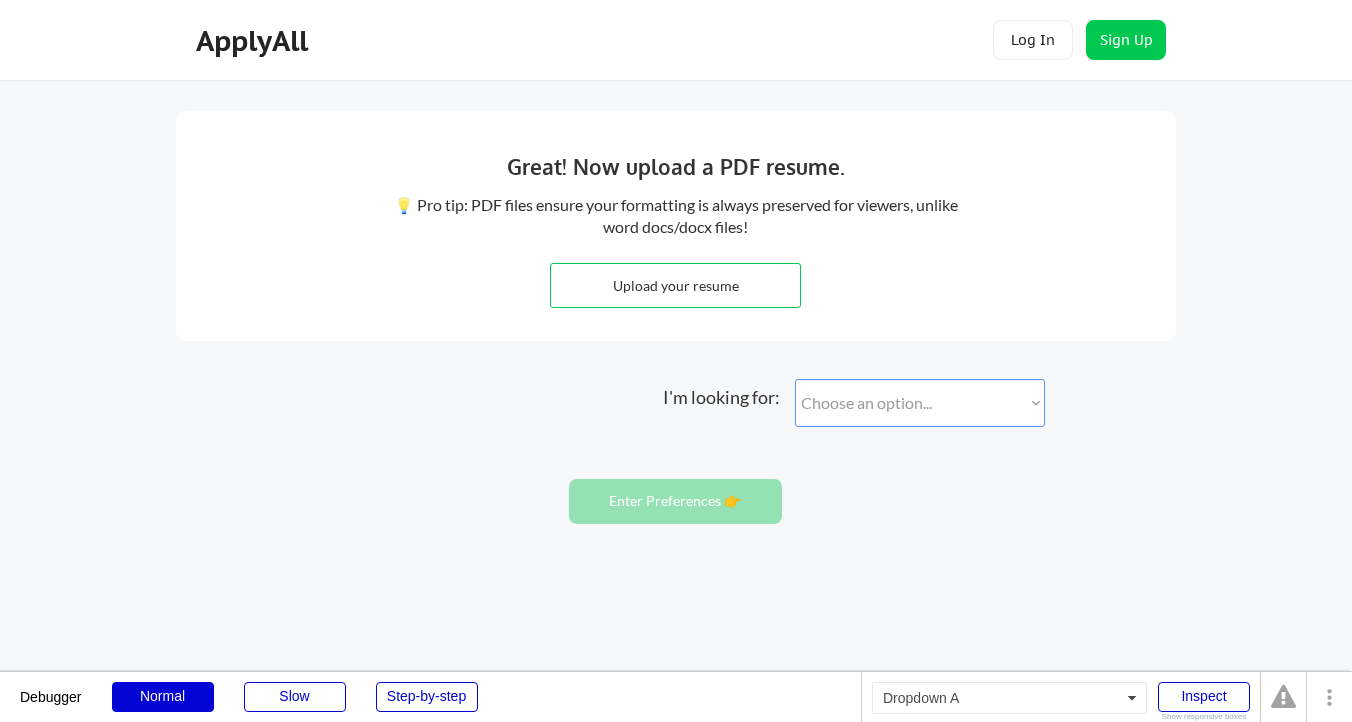 click on "Choose an option..." at bounding box center [920, 403] 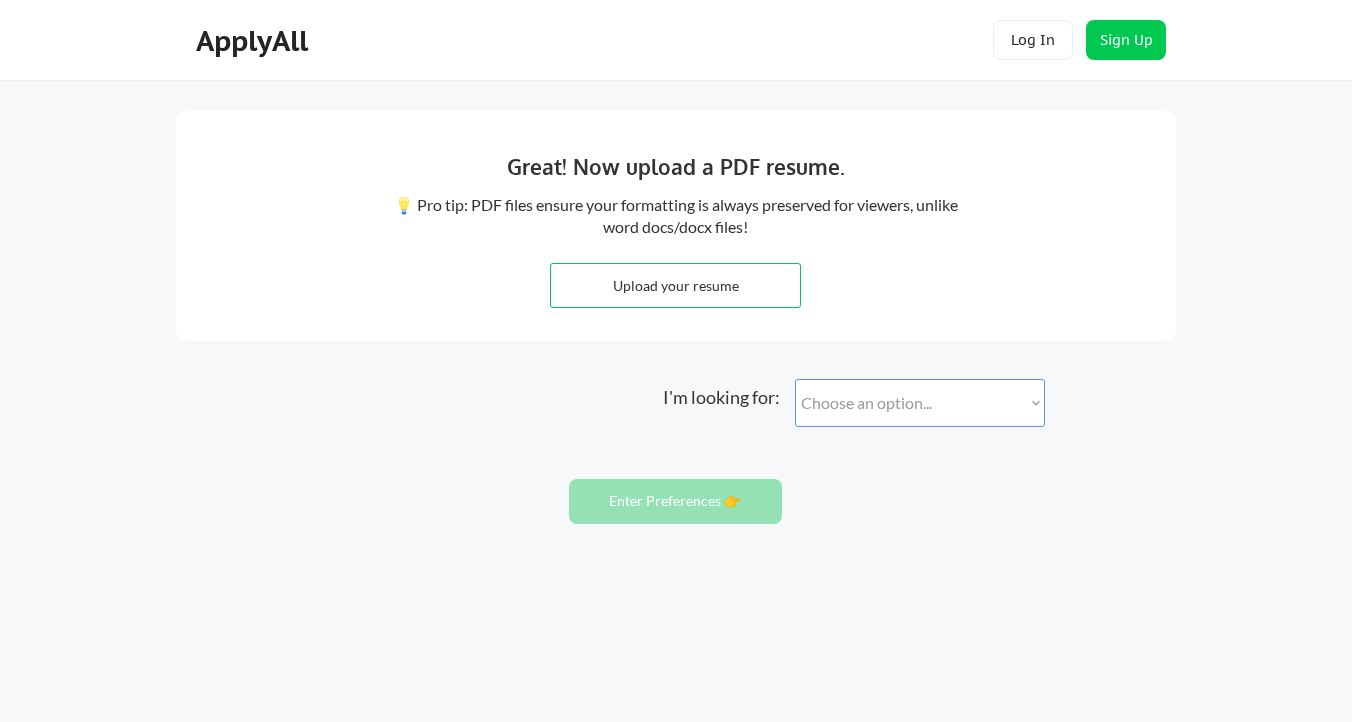 scroll, scrollTop: 0, scrollLeft: 0, axis: both 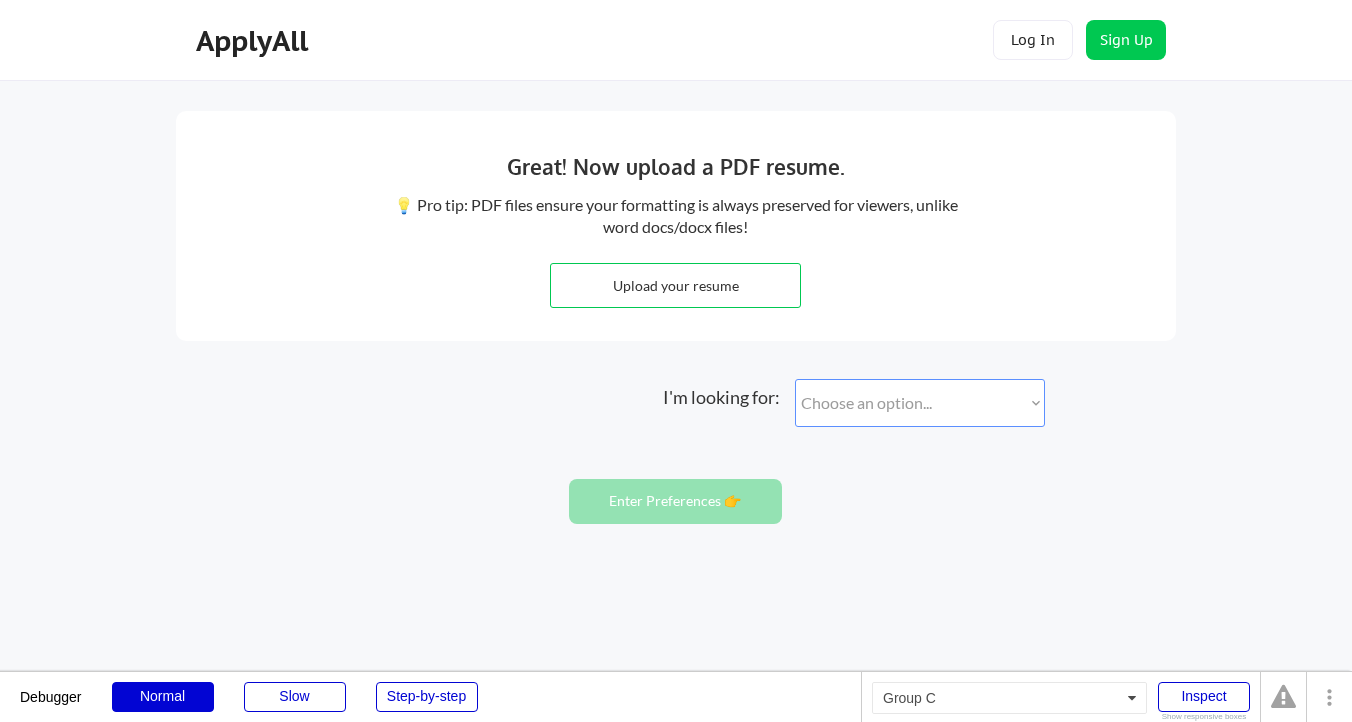 click on "Choose an option..." at bounding box center [920, 403] 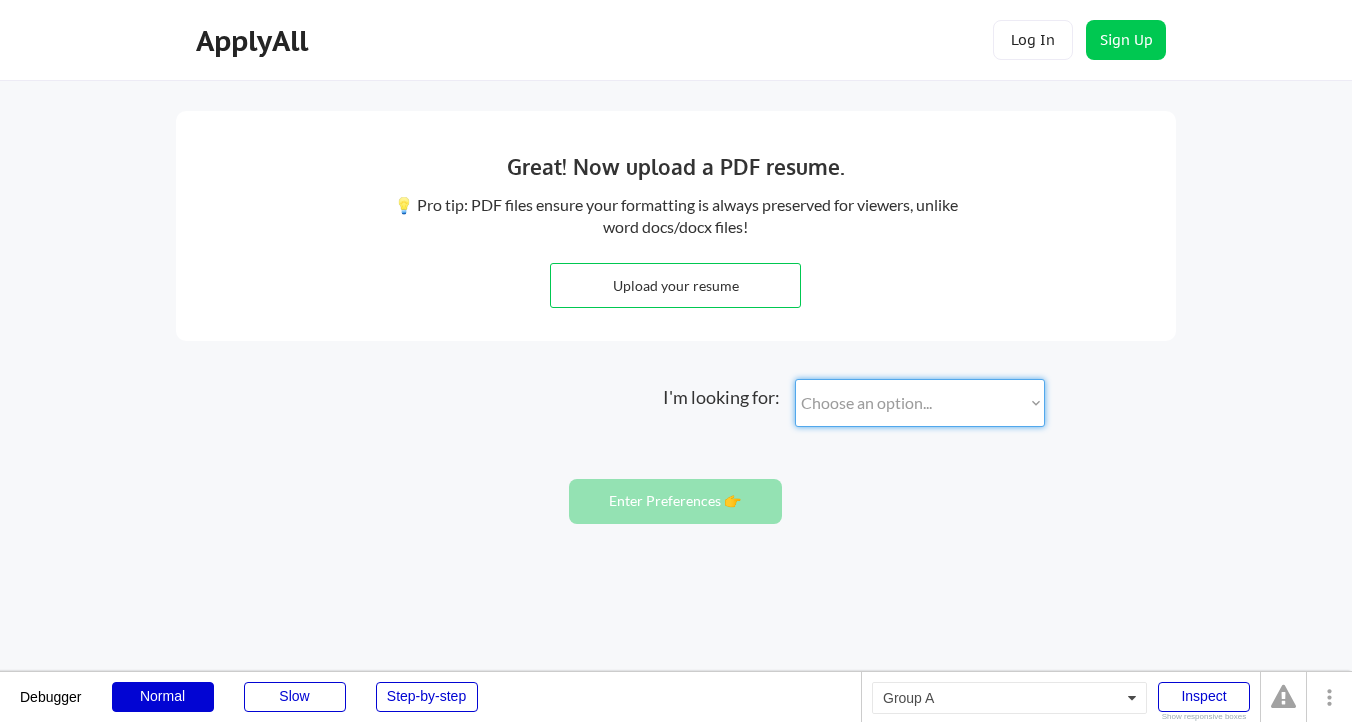 click on "Great! Now upload a PDF resume. 💡 Pro tip: PDF files ensure your formatting is always preserved for viewers, unlike word docs/docx files! Upload your resume" at bounding box center (676, 226) 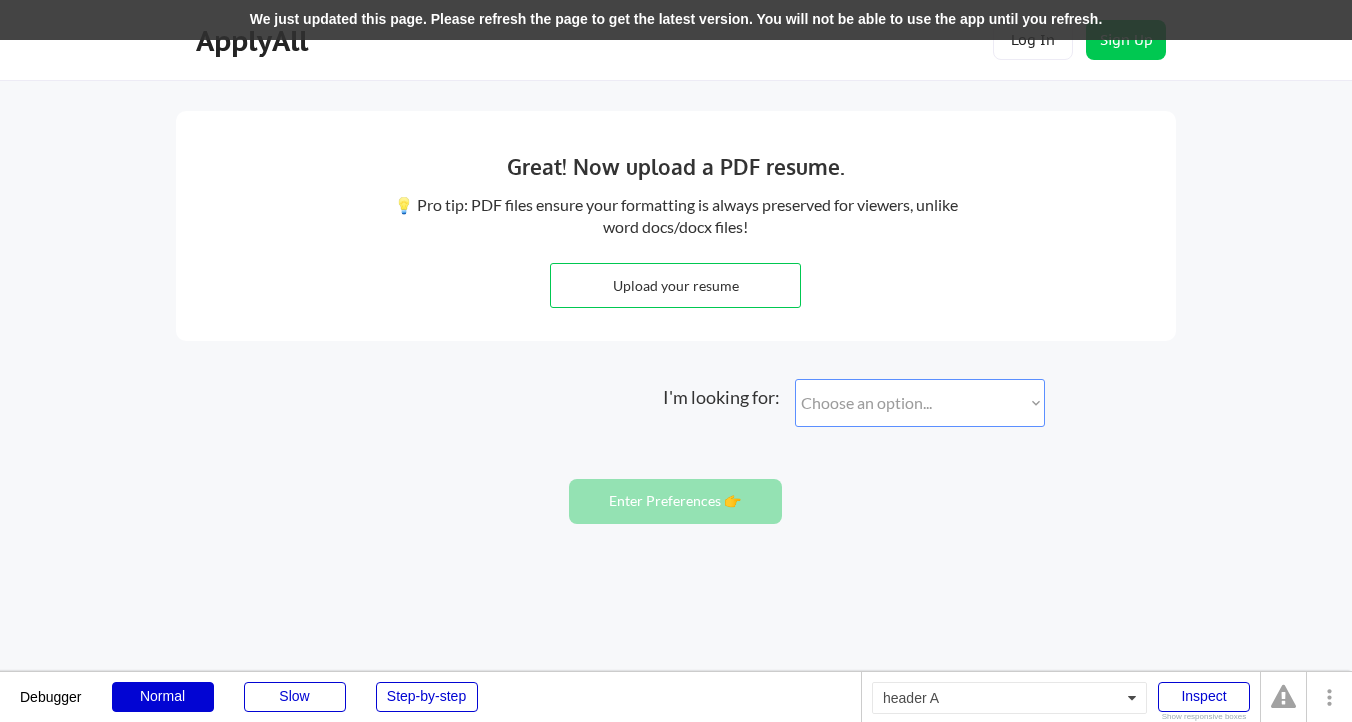 click on "We just updated this page.  Please refresh the page to get the latest version. You will not be able to use the app until you refresh." at bounding box center (676, 20) 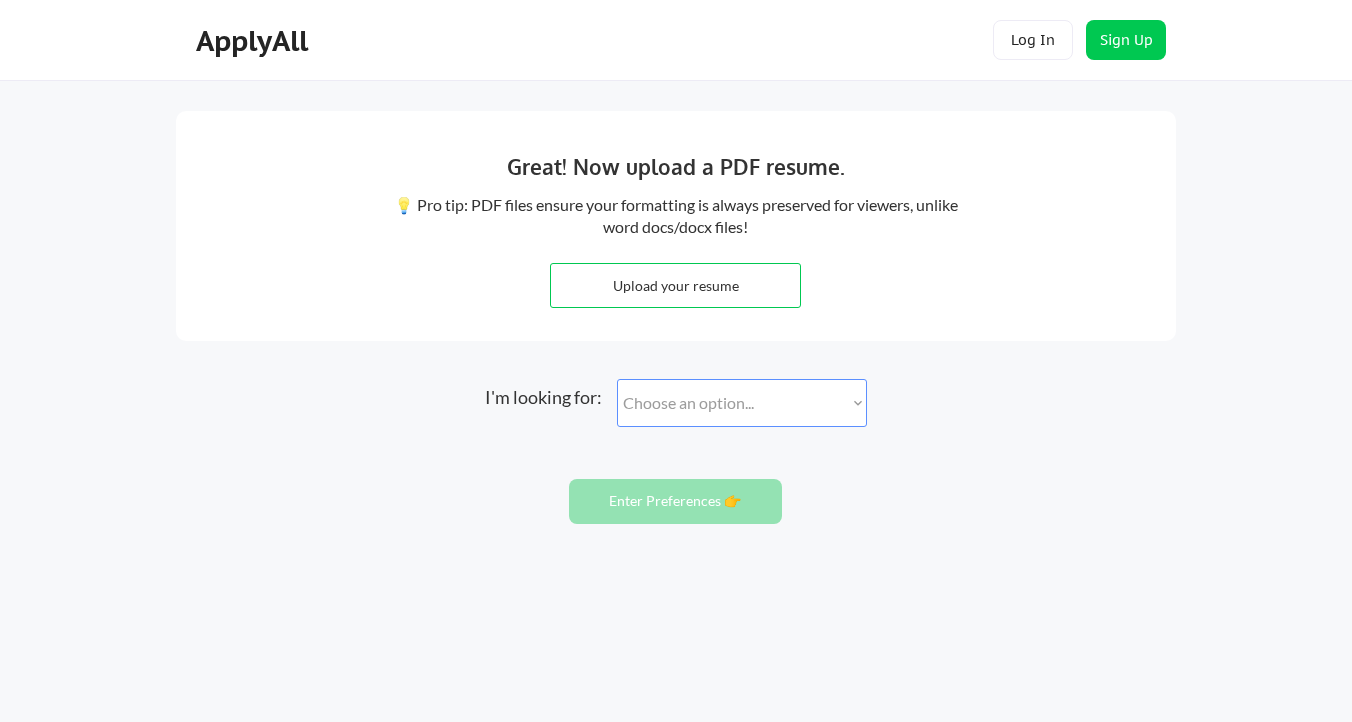 scroll, scrollTop: 0, scrollLeft: 0, axis: both 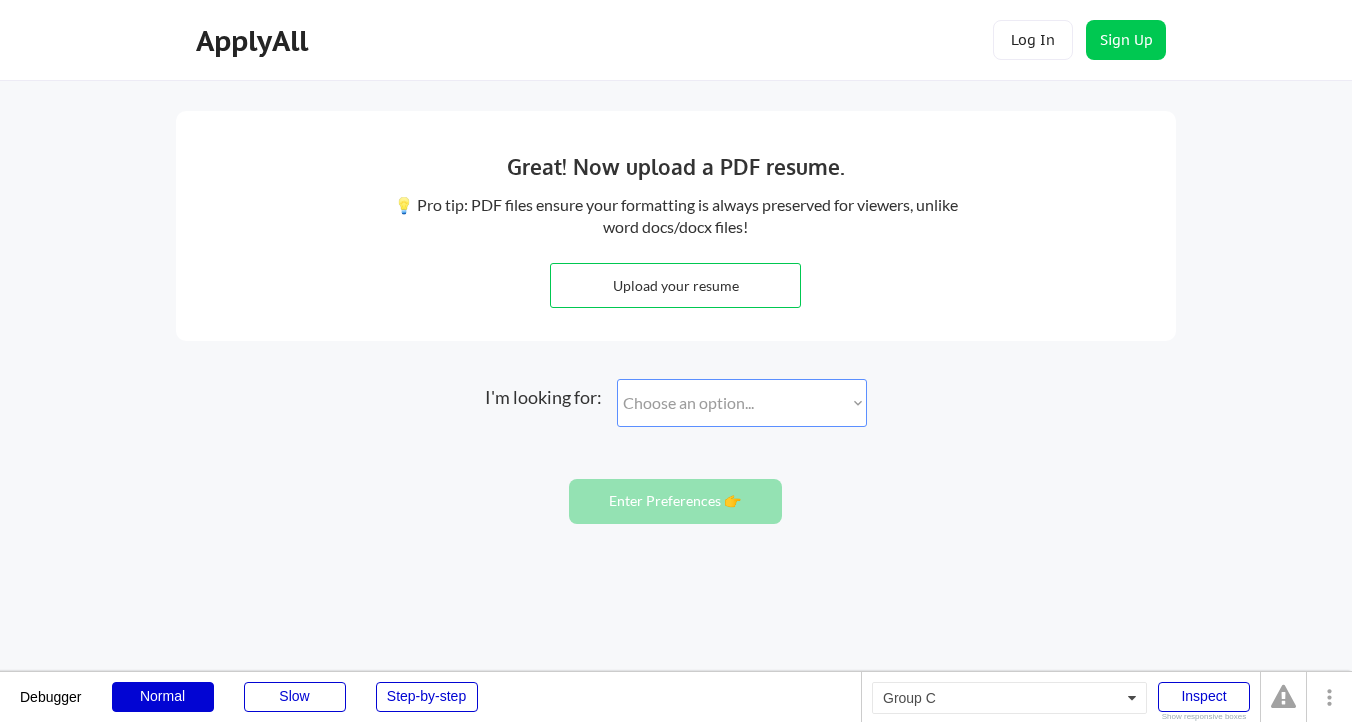 click on "Choose an option..." at bounding box center [742, 403] 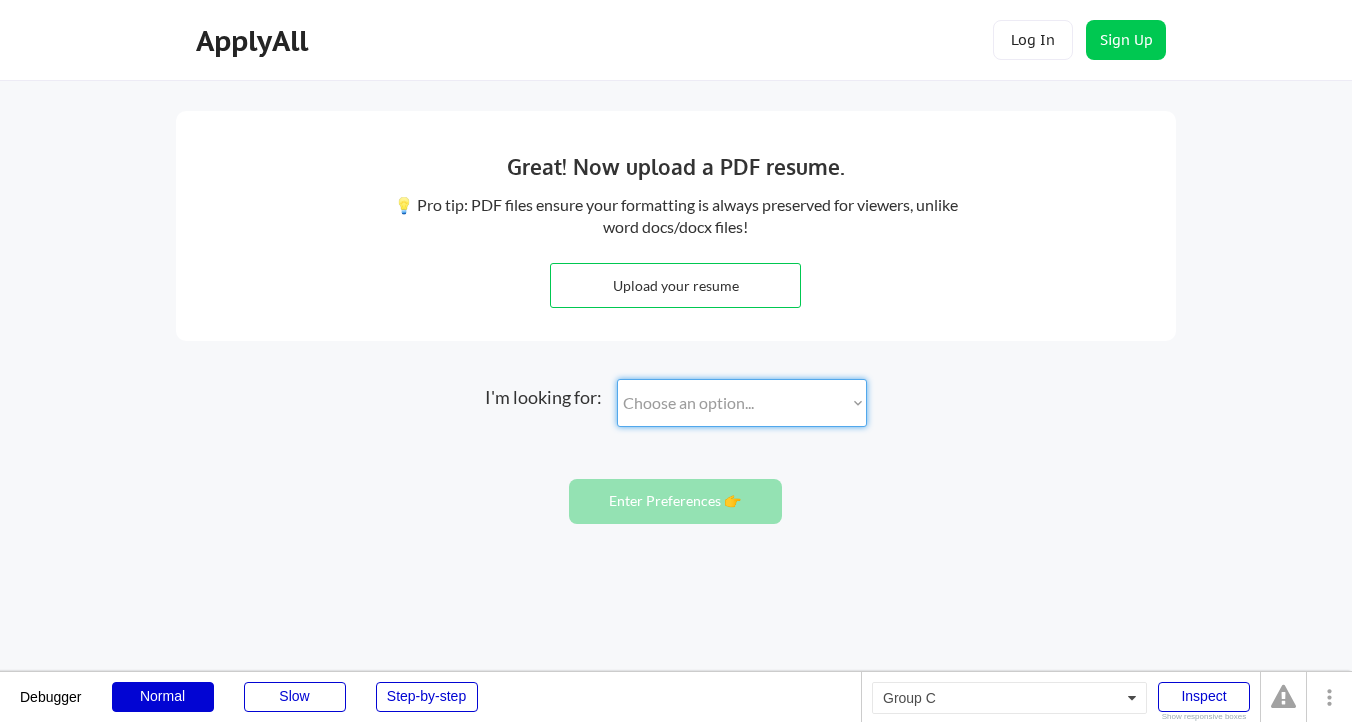 click on "Choose an option..." at bounding box center (742, 403) 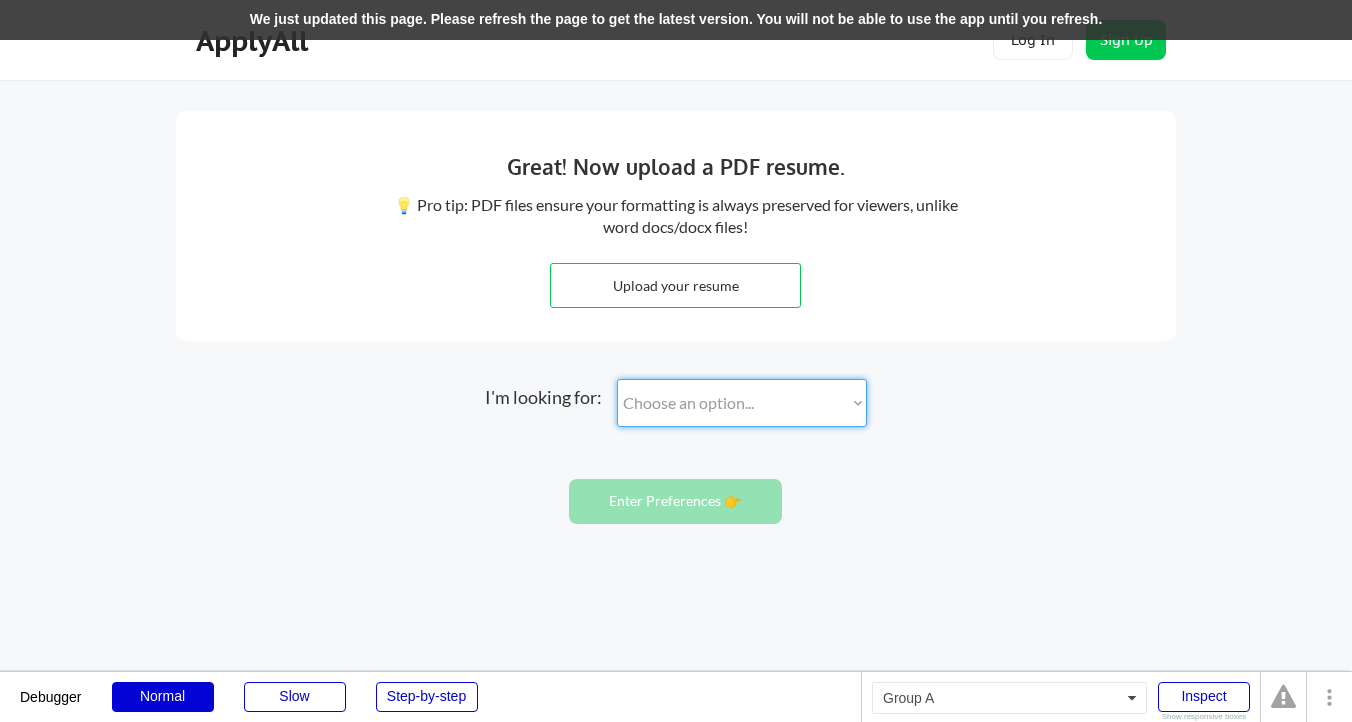 click on "We just updated this page.  Please refresh the page to get the latest version. You will not be able to use the app until you refresh." at bounding box center [676, 20] 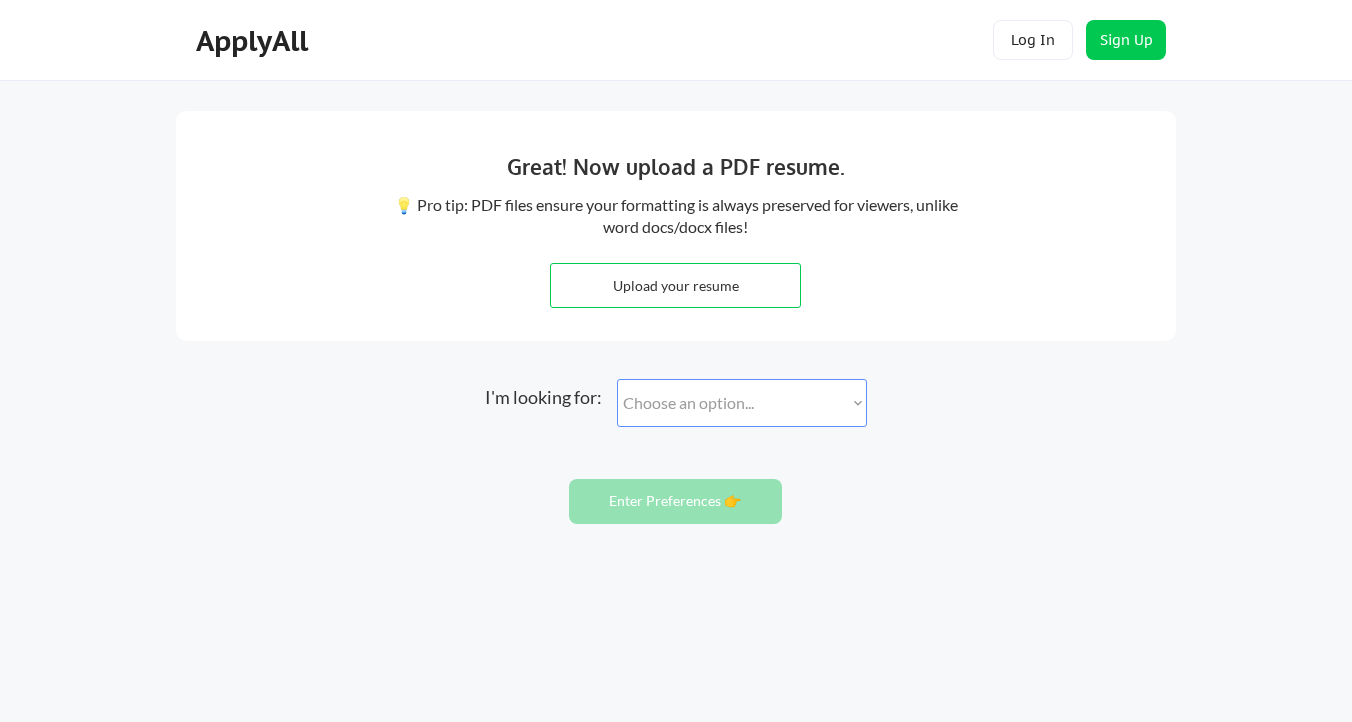 scroll, scrollTop: 0, scrollLeft: 0, axis: both 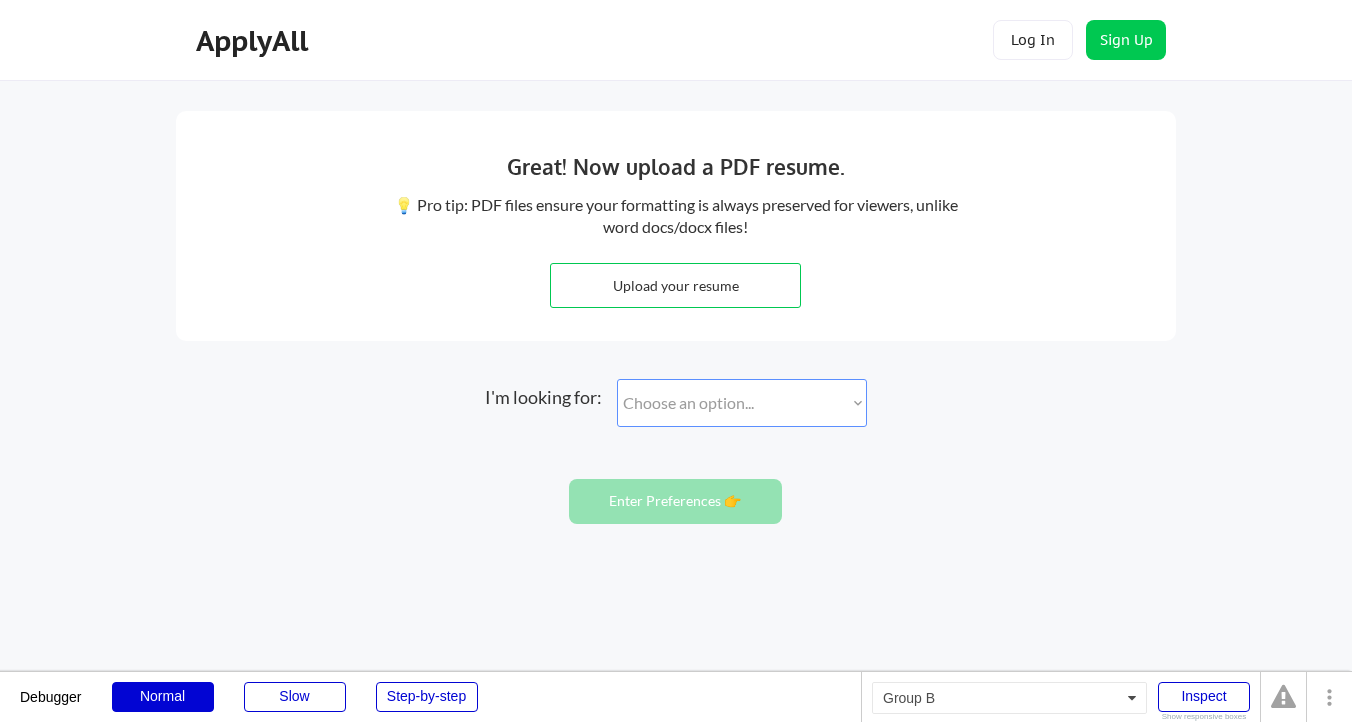 click on "Choose an option... Internship Full Time" at bounding box center (742, 403) 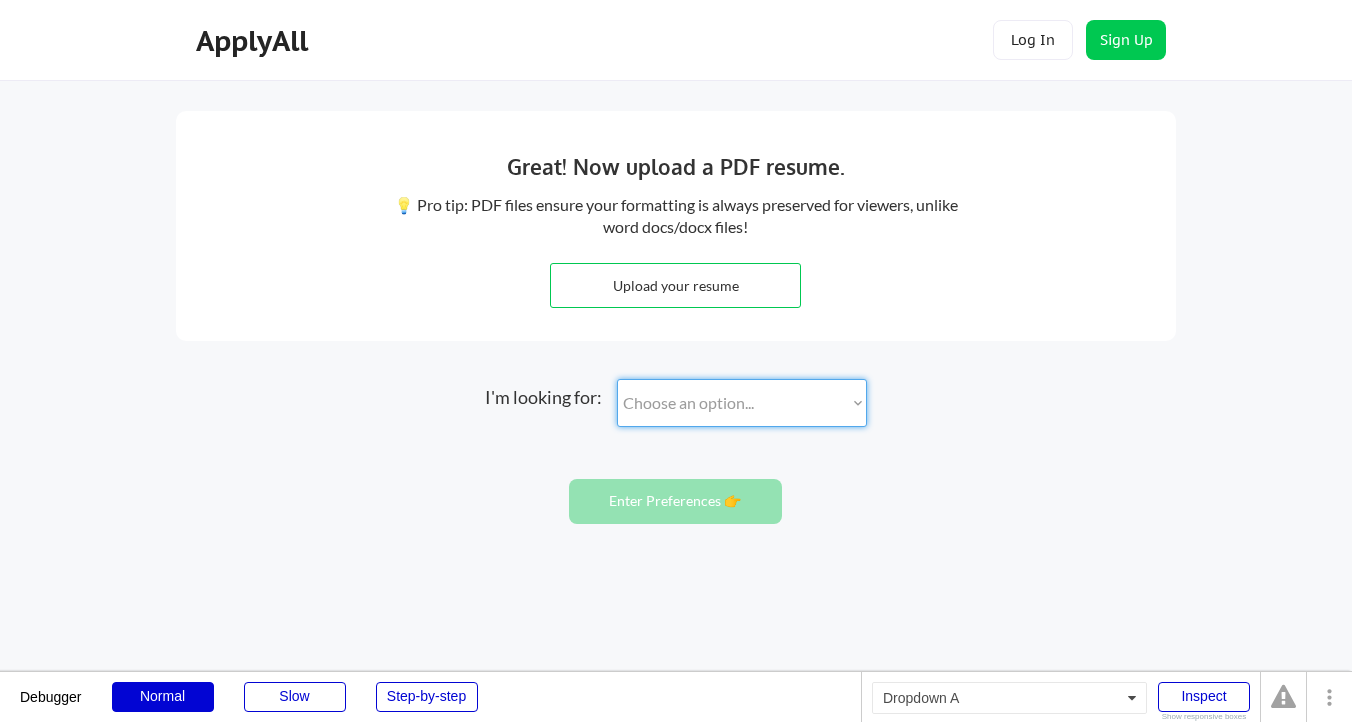 select on ""internship"" 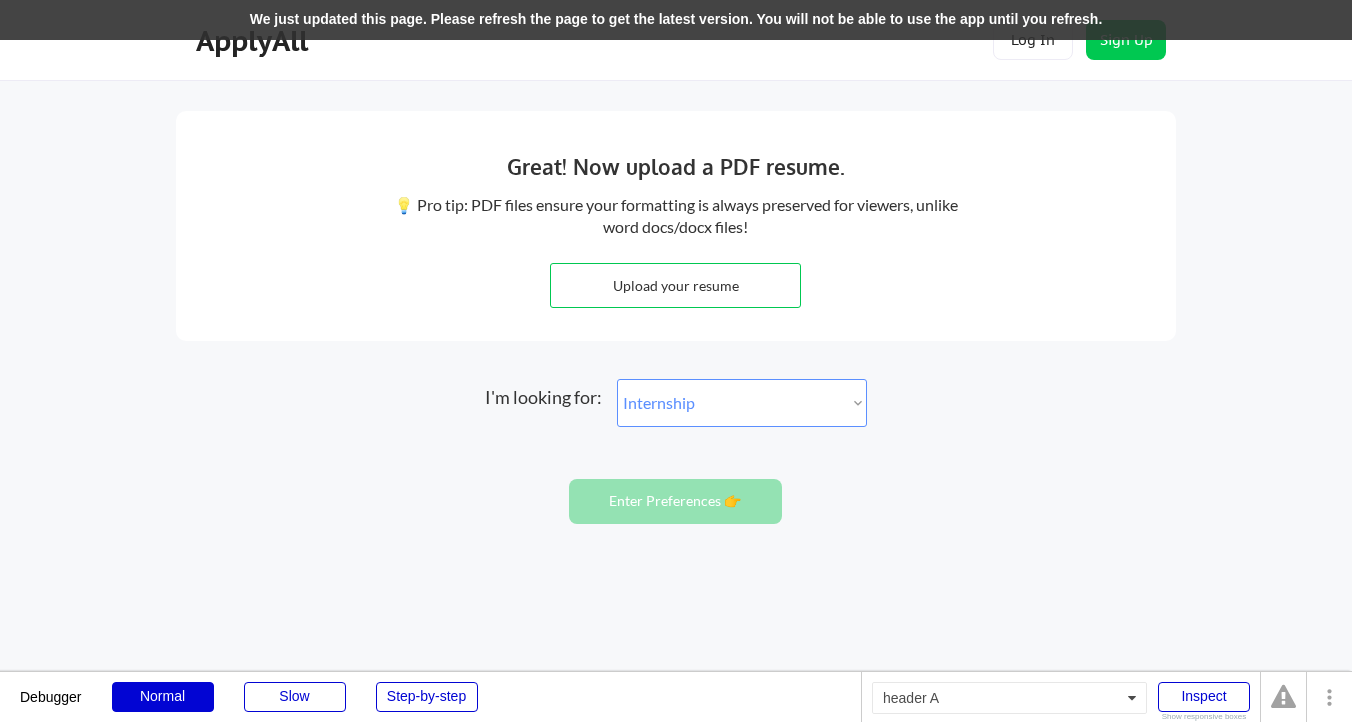 click on "We just updated this page.  Please refresh the page to get the latest version. You will not be able to use the app until you refresh." at bounding box center (676, 20) 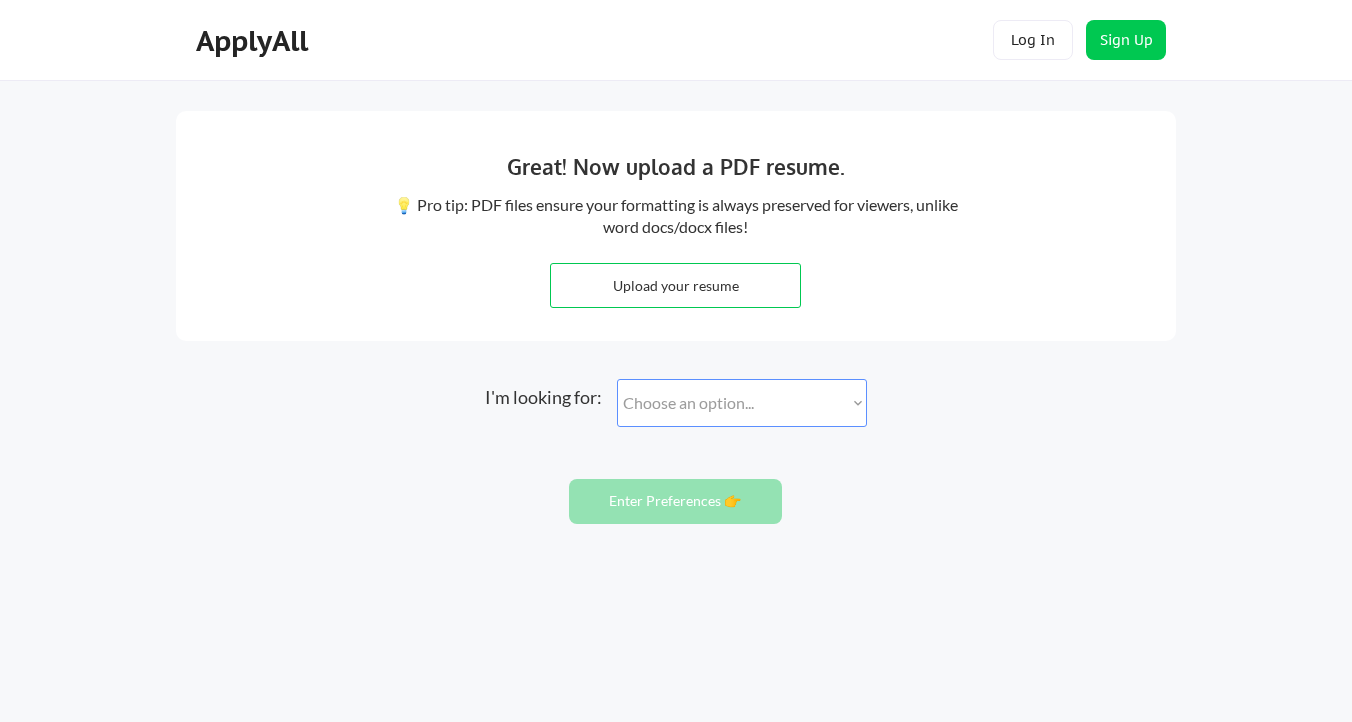 scroll, scrollTop: 0, scrollLeft: 0, axis: both 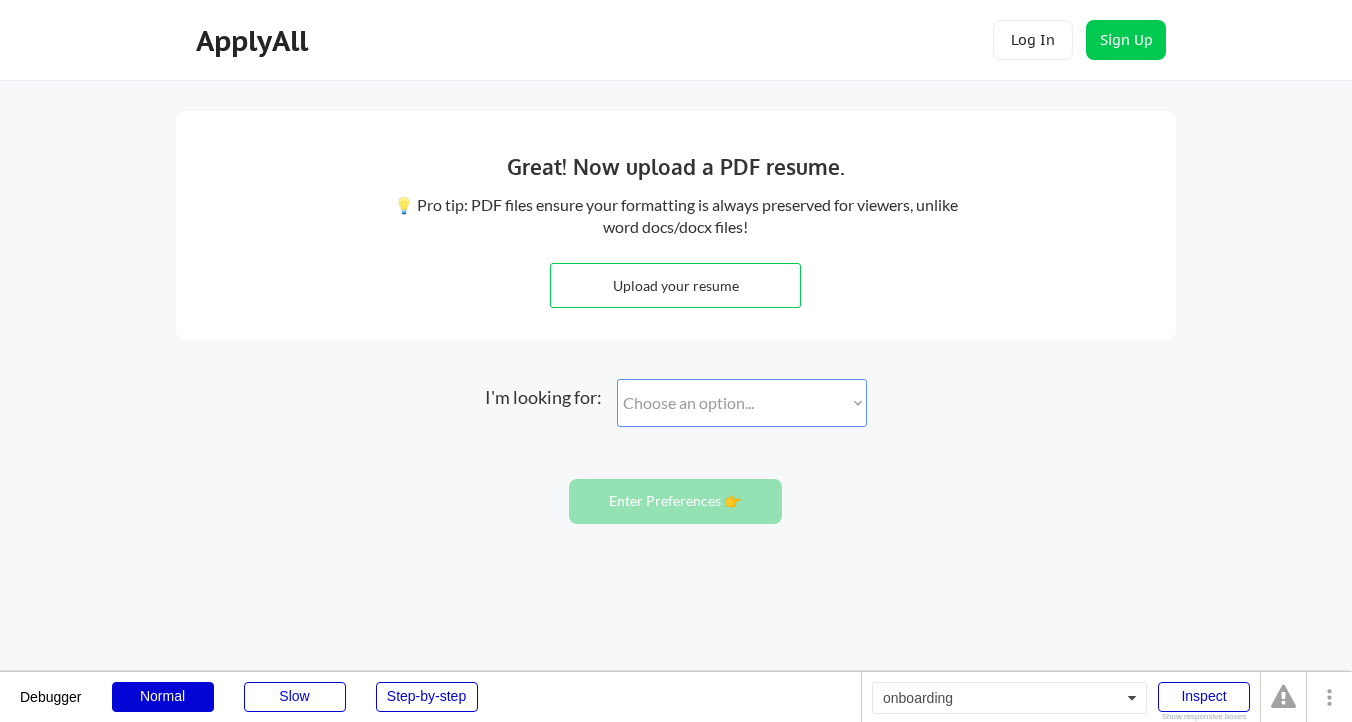 click on "Choose an option... Internships Full Time Roles" at bounding box center (742, 403) 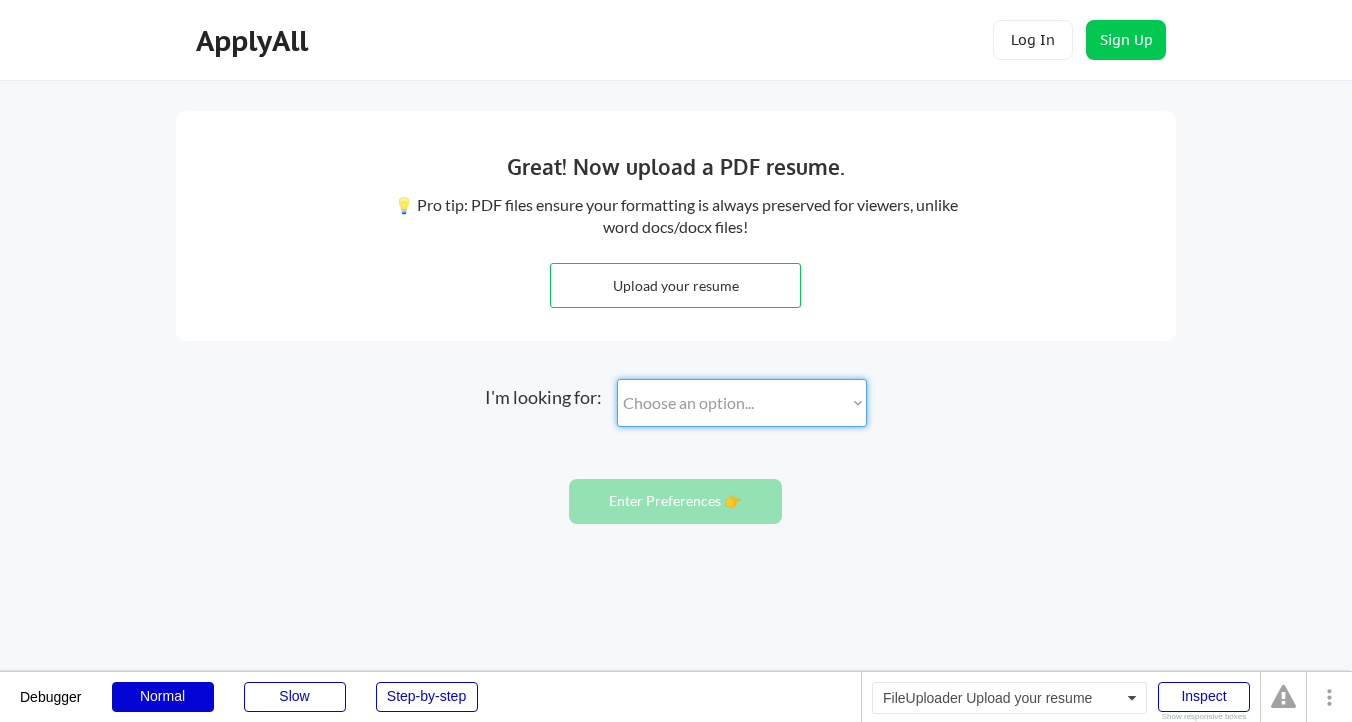 click at bounding box center (675, 285) 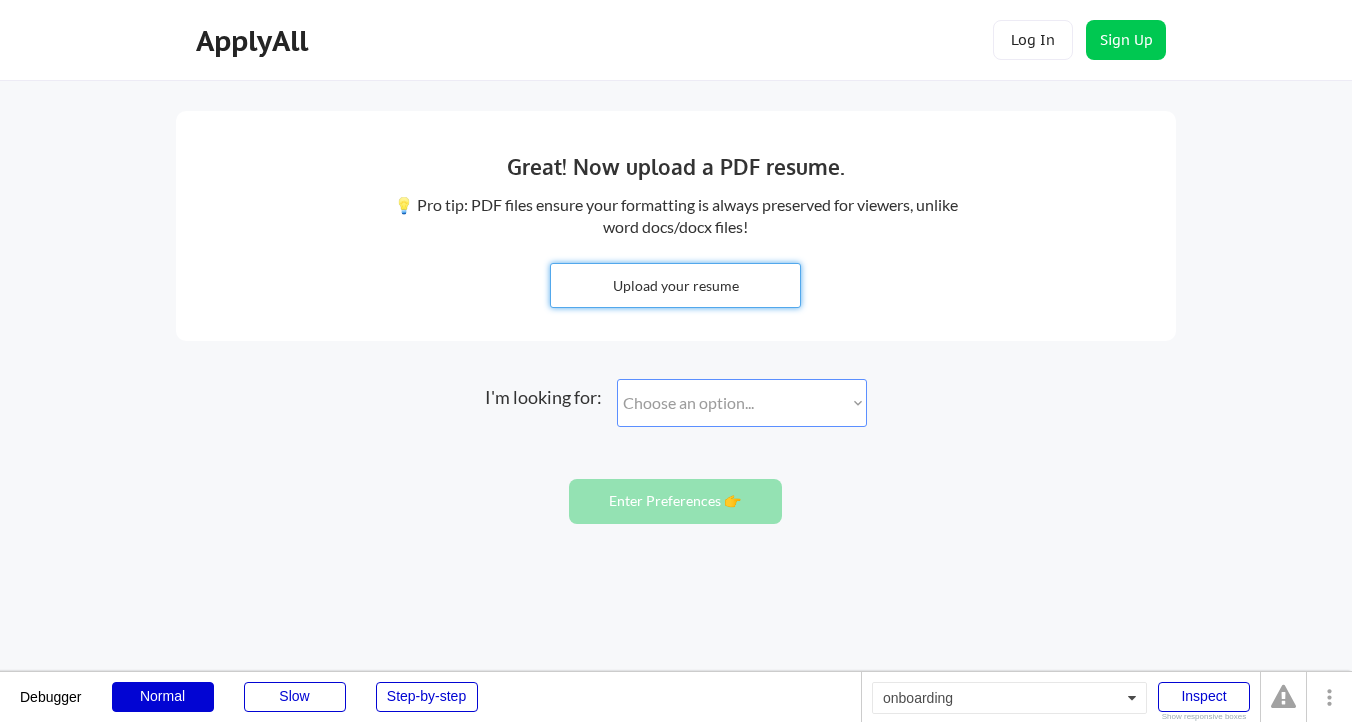 type on "C:\fakepath\anthony.pdf" 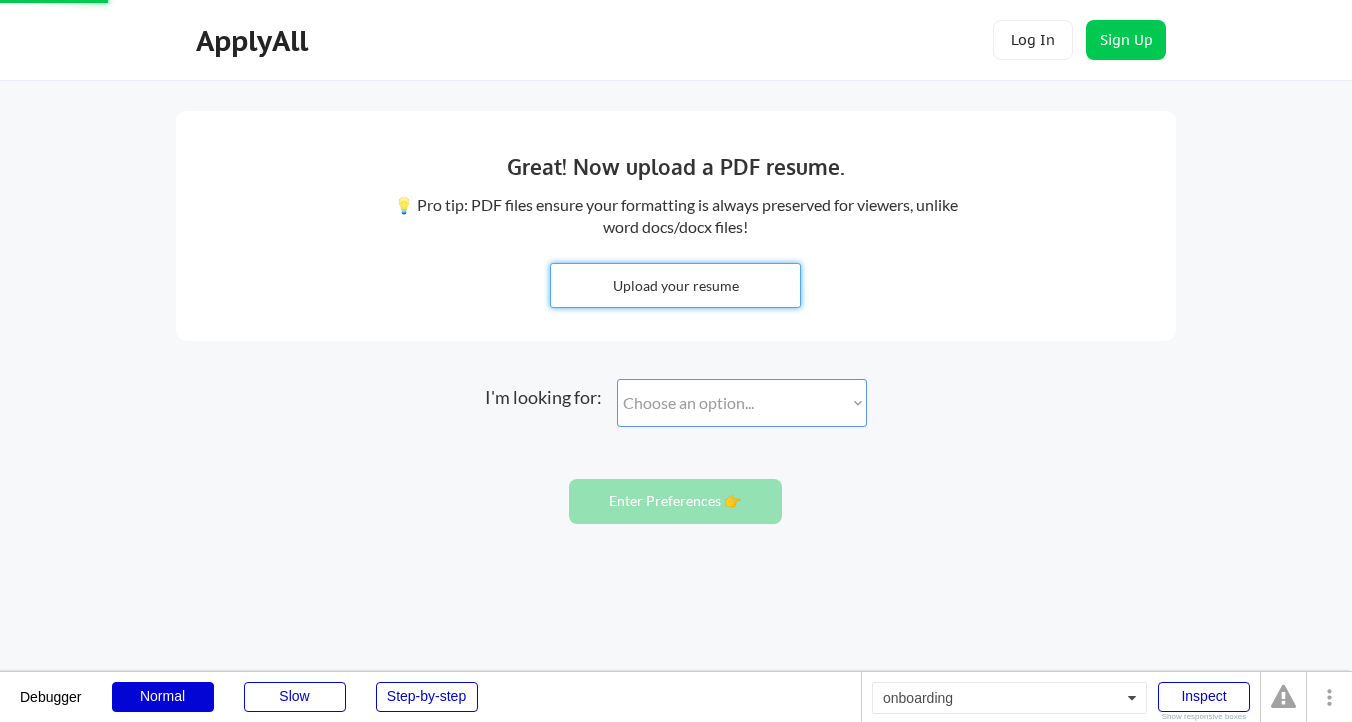 type 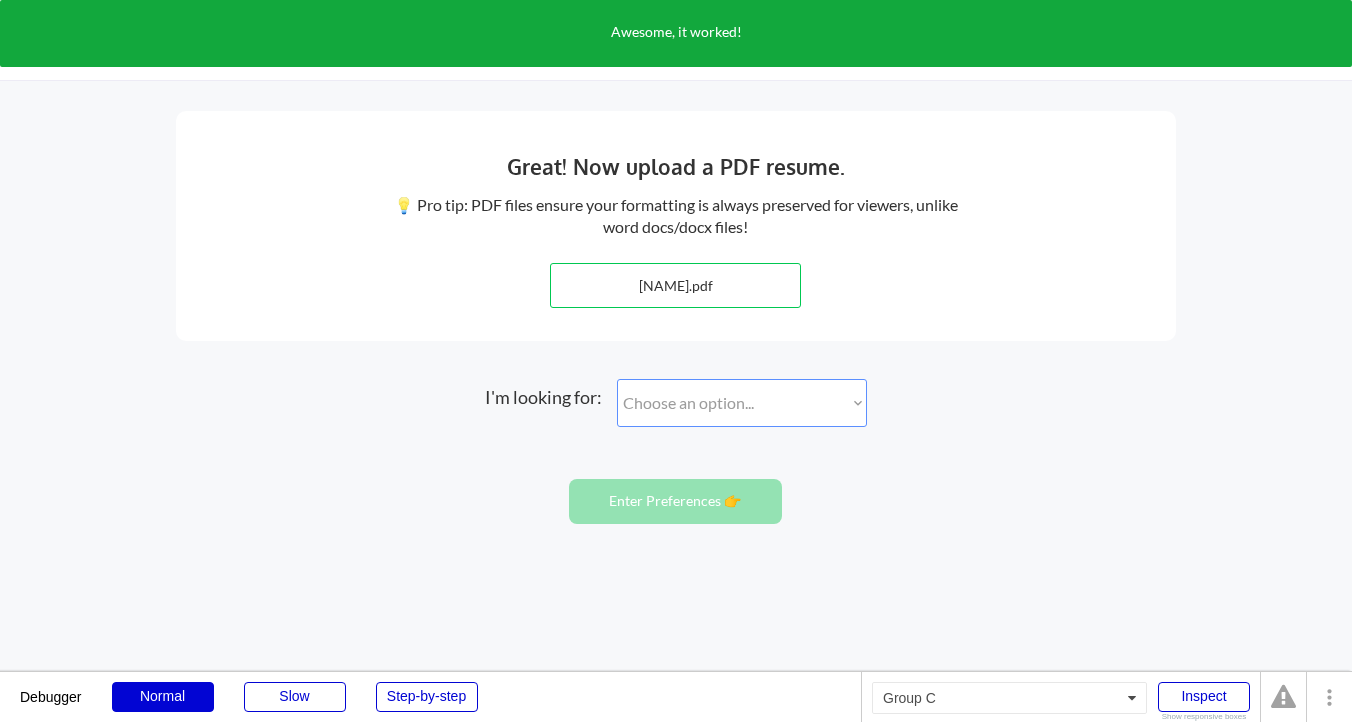 click on "Choose an option... Internships Full Time Roles" at bounding box center (742, 403) 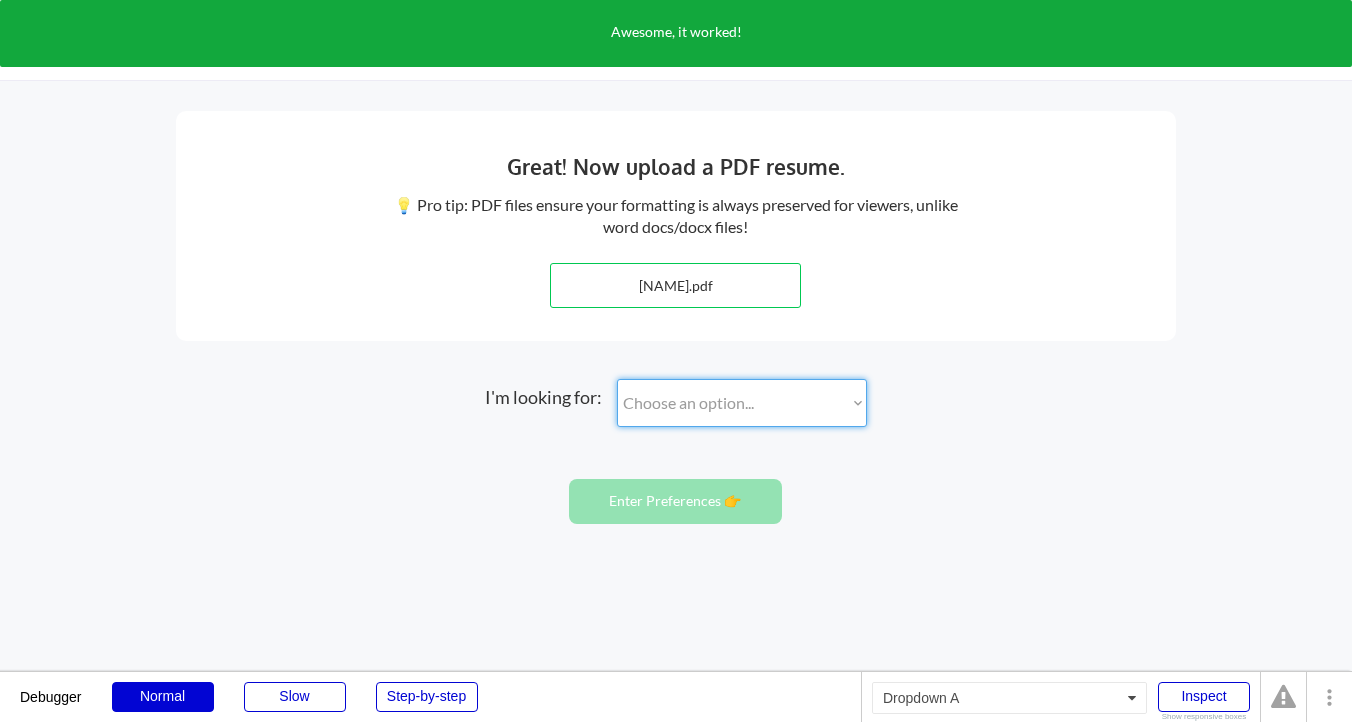 select on ""internship"" 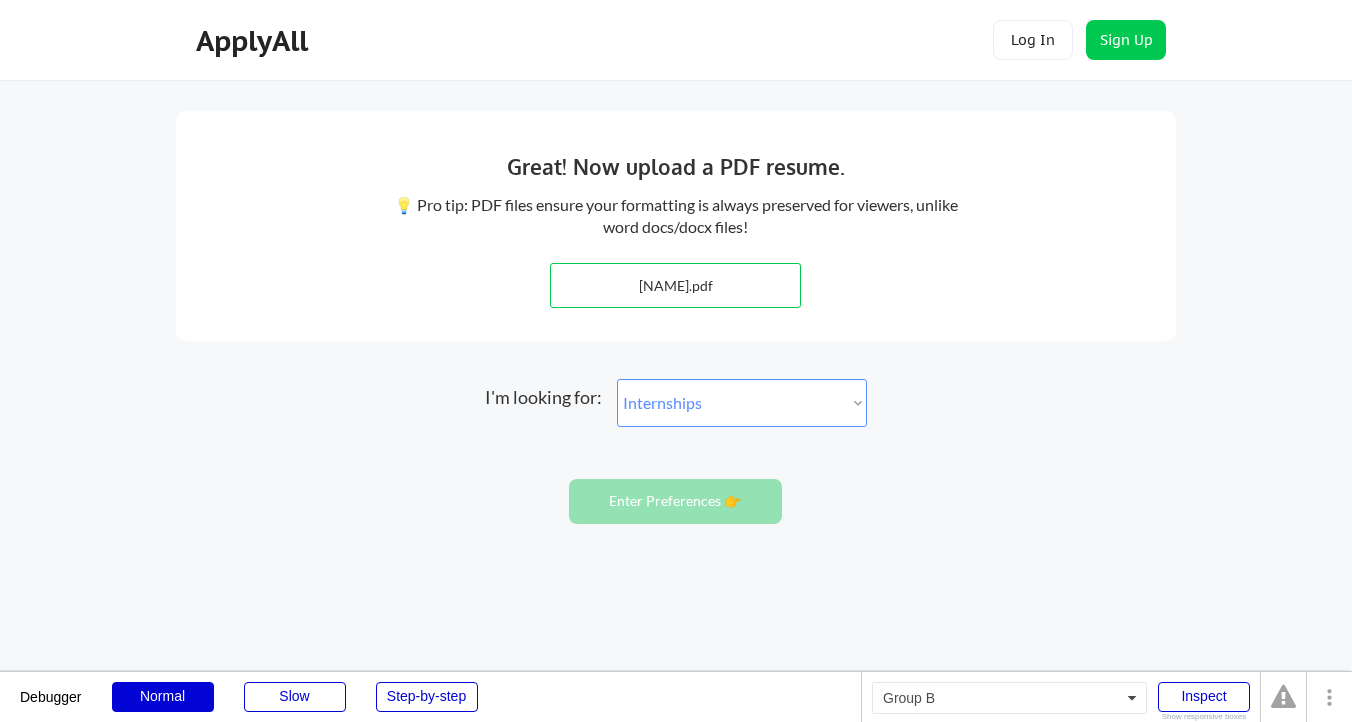 click on "I'm looking for: Choose an option... Internships Full Time Roles" at bounding box center [676, 403] 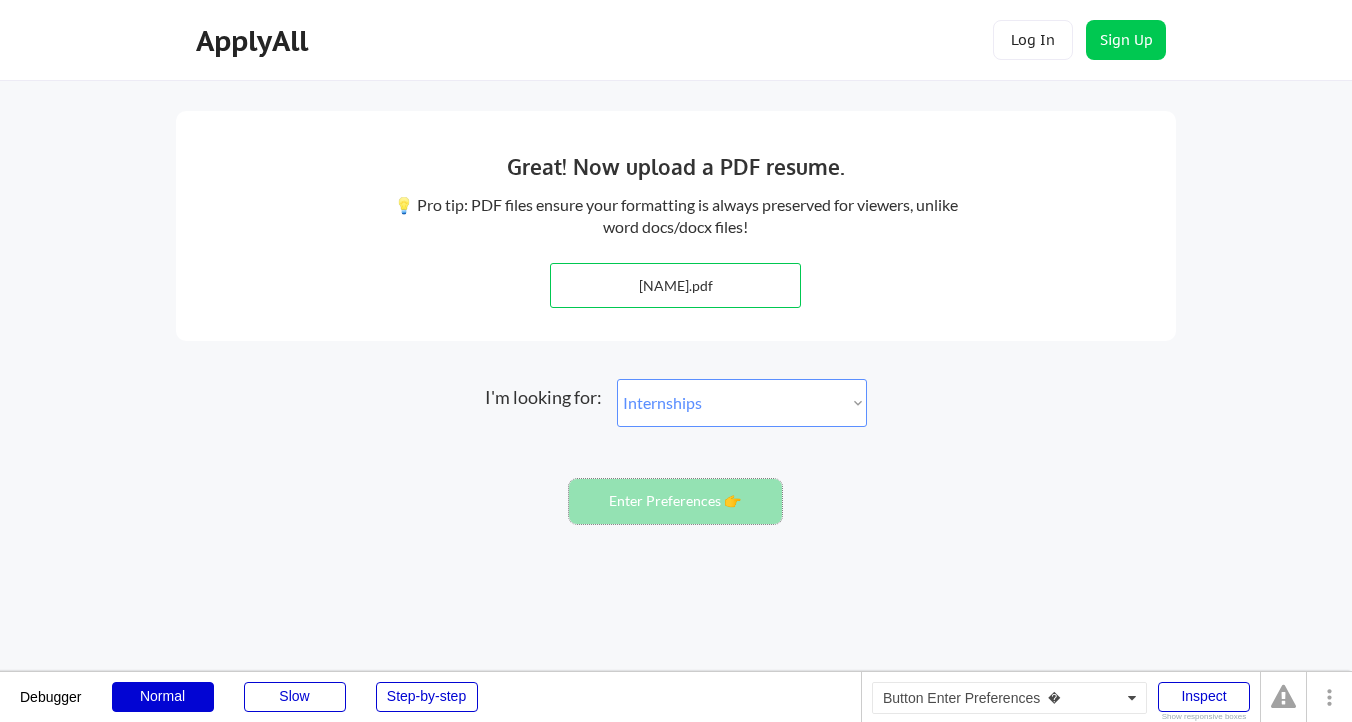 click on "Enter Preferences  👉" at bounding box center (675, 501) 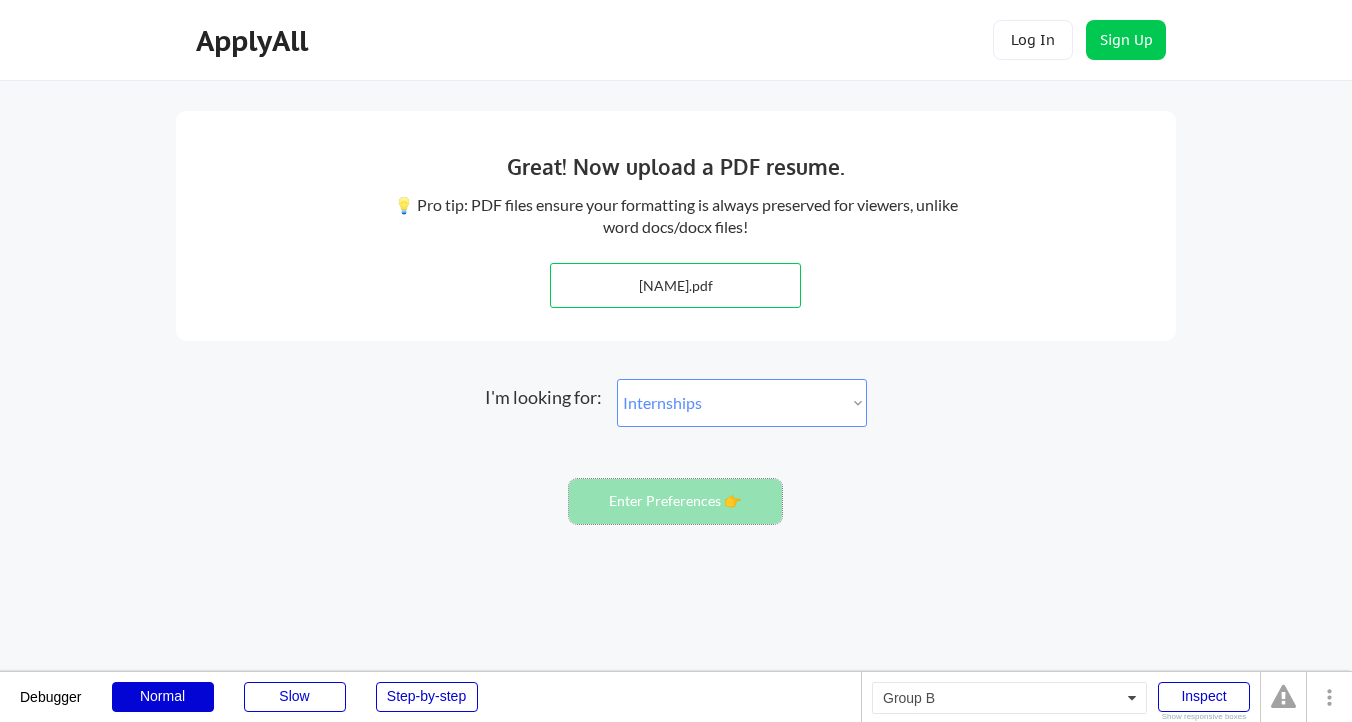 click on "I'm looking for: Choose an option... Internships Full Time Roles" at bounding box center [676, 403] 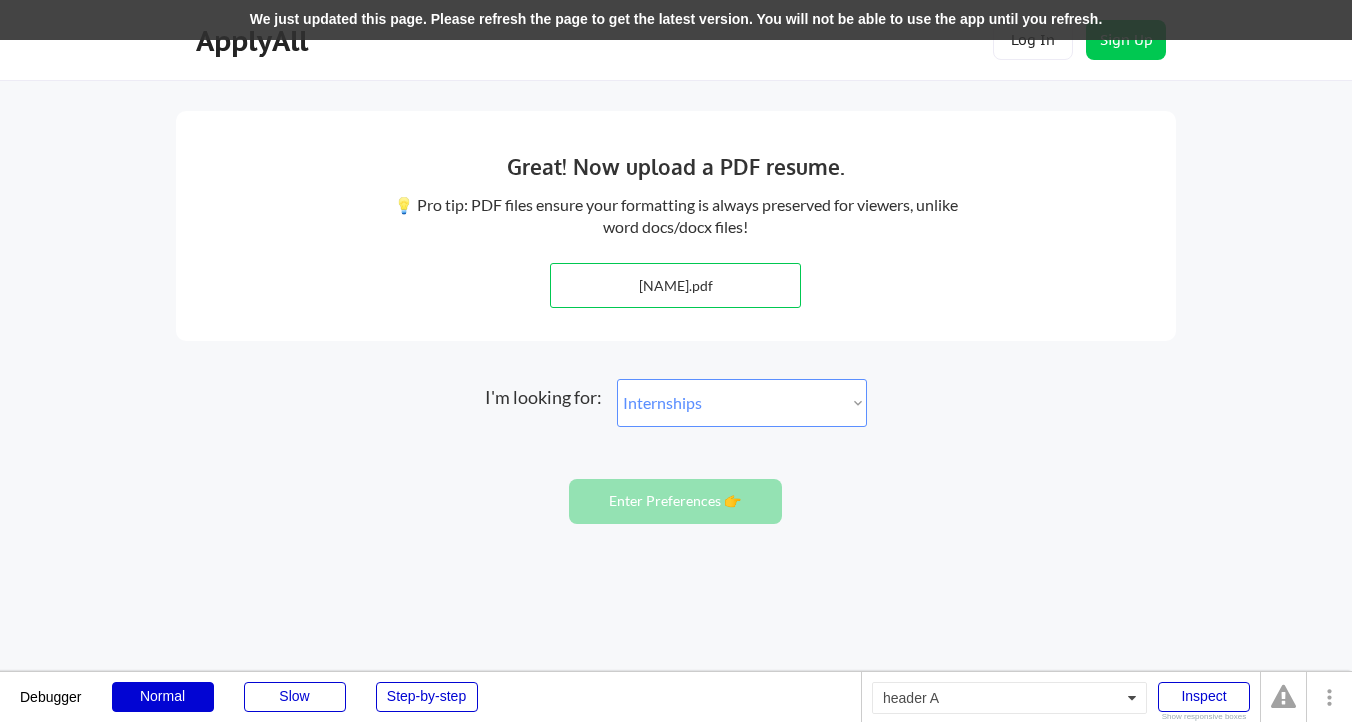 click on "We just updated this page.  Please refresh the page to get the latest version. You will not be able to use the app until you refresh." at bounding box center [676, 20] 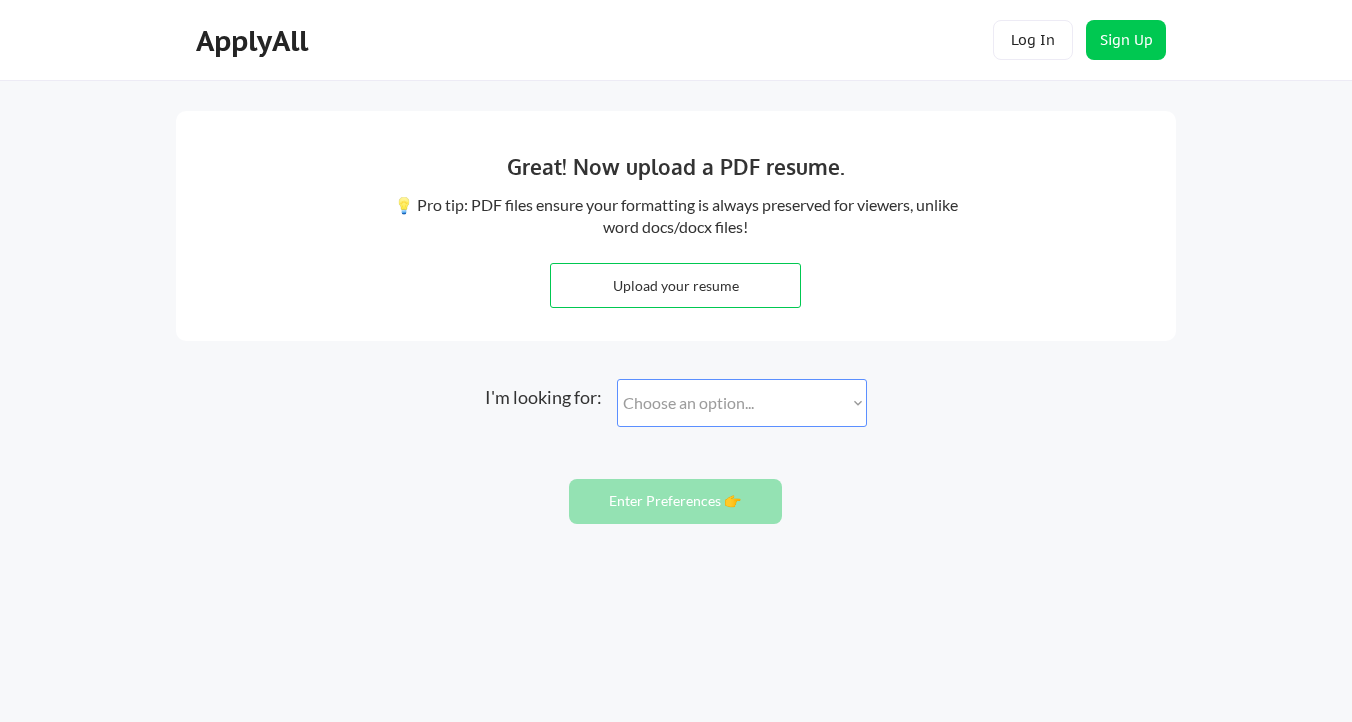 scroll, scrollTop: 0, scrollLeft: 0, axis: both 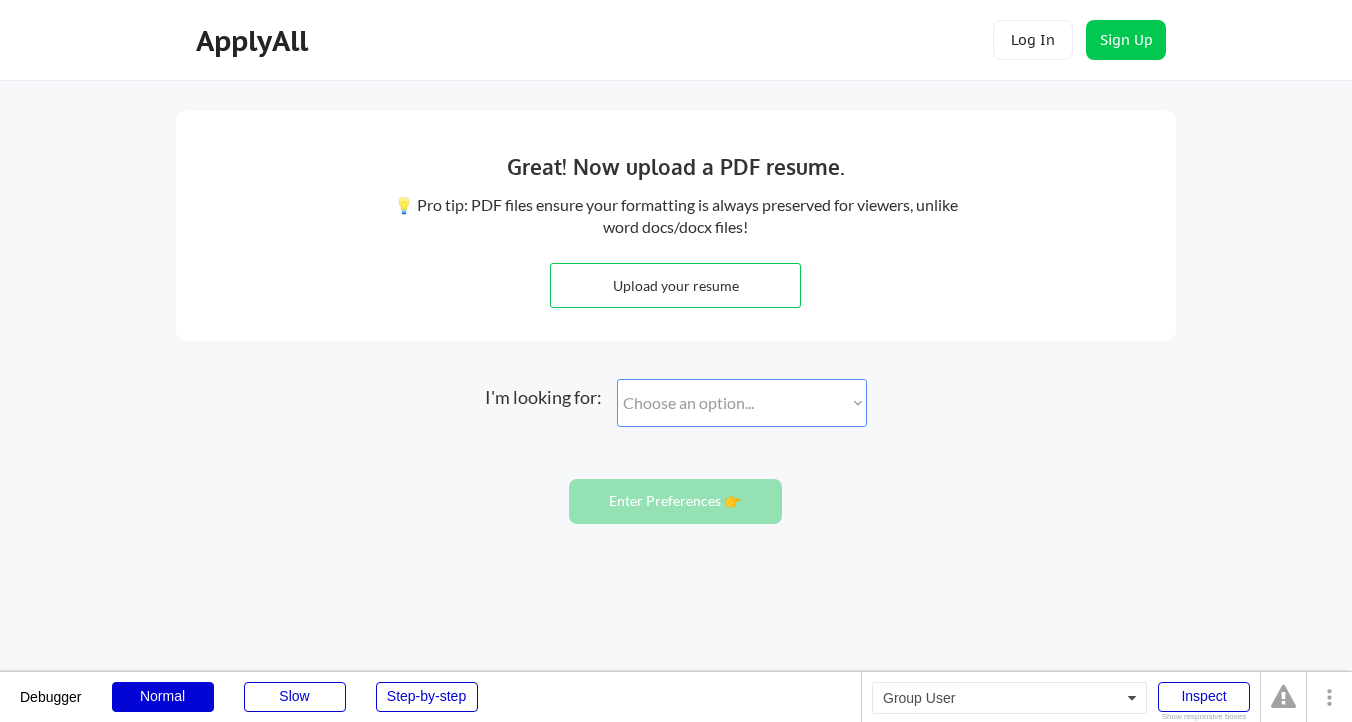 click on "Choose an option... Internships Full Time Roles" at bounding box center [742, 403] 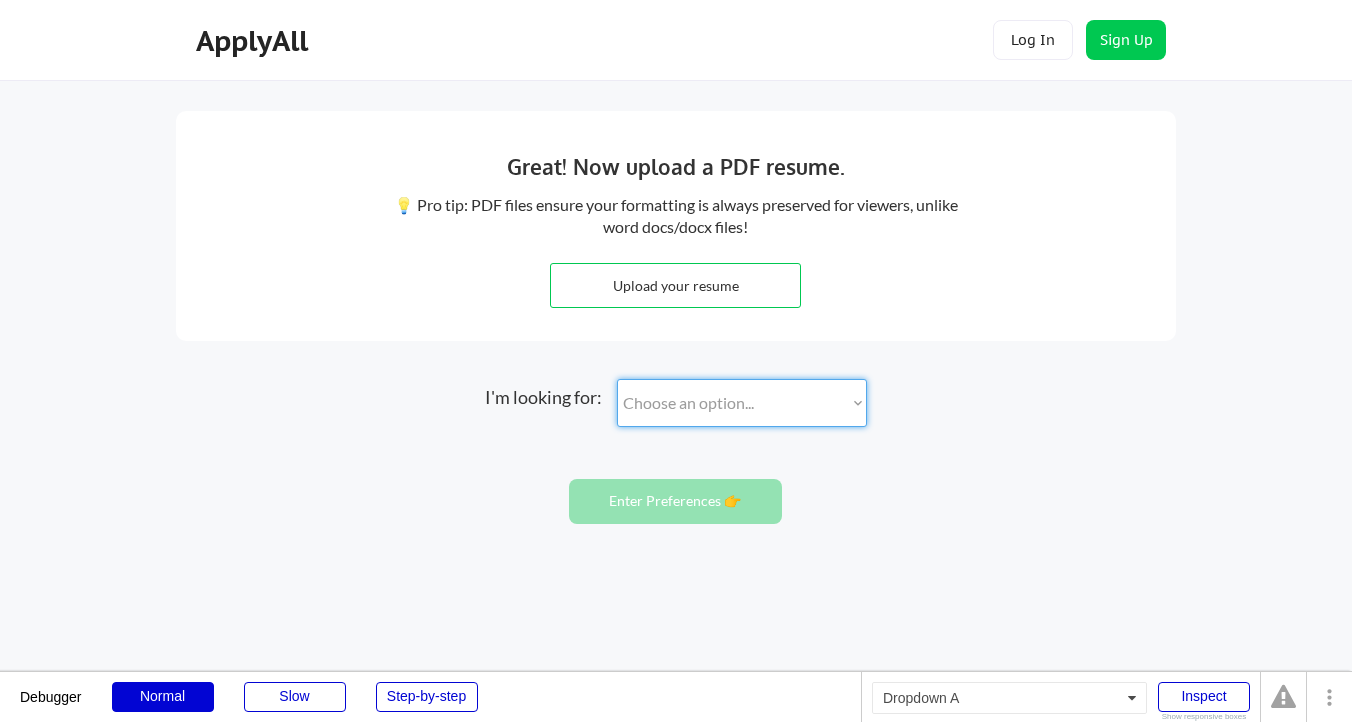 select on ""internship"" 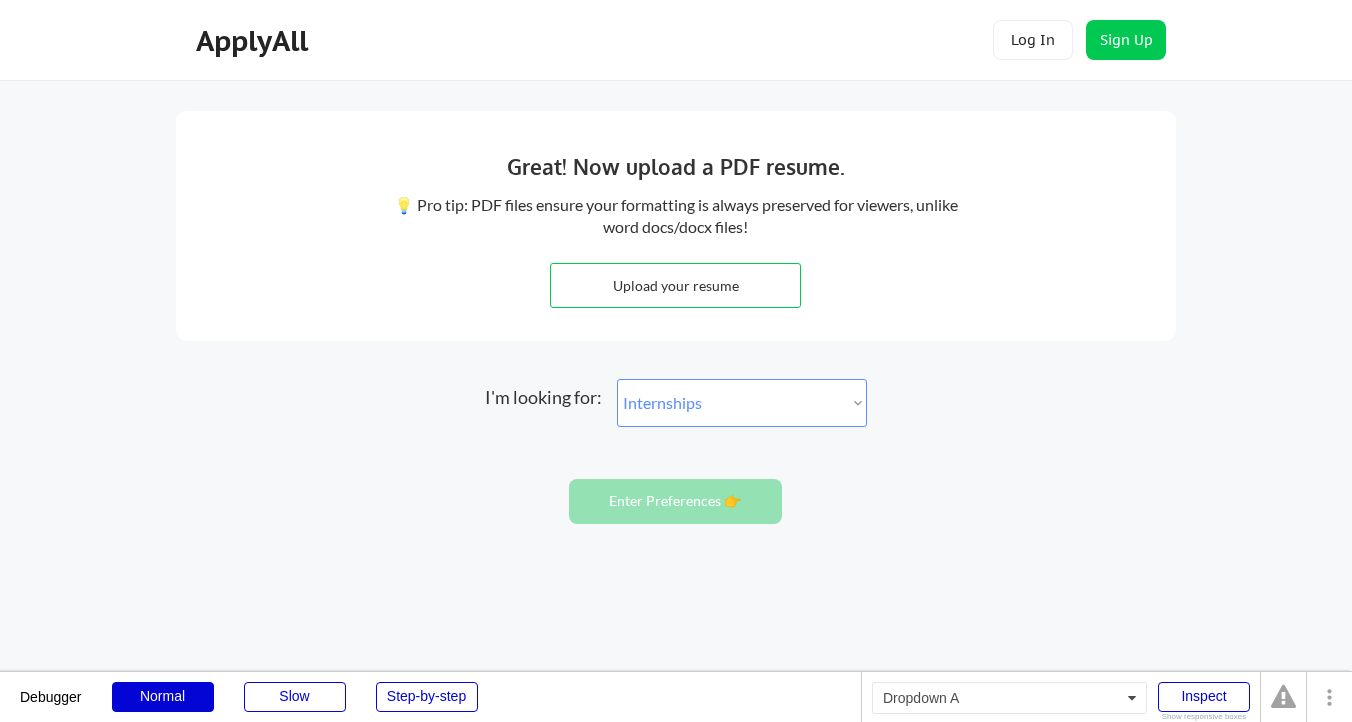 select on ""internship"" 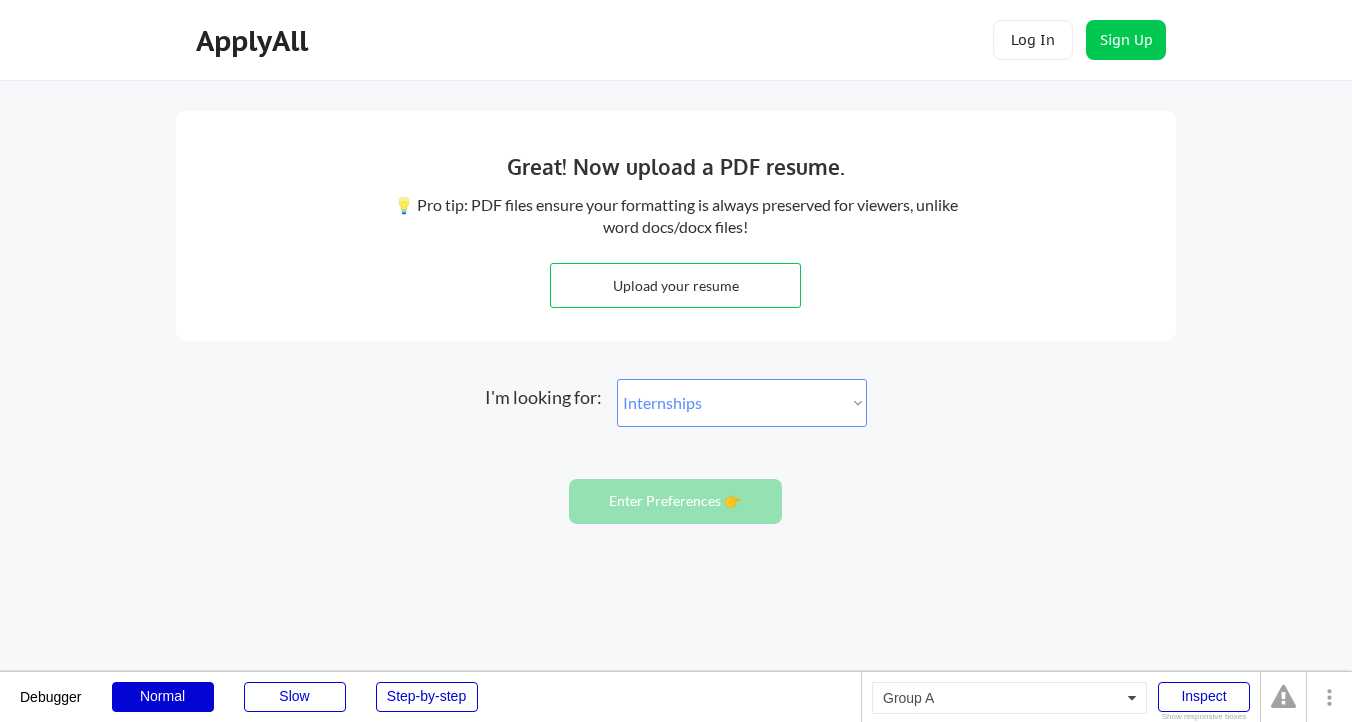 click on "Great! Now upload a PDF resume. 💡 Pro tip: PDF files ensure your formatting is always preserved for viewers, unlike word docs/docx files! Upload your resume" at bounding box center [676, 226] 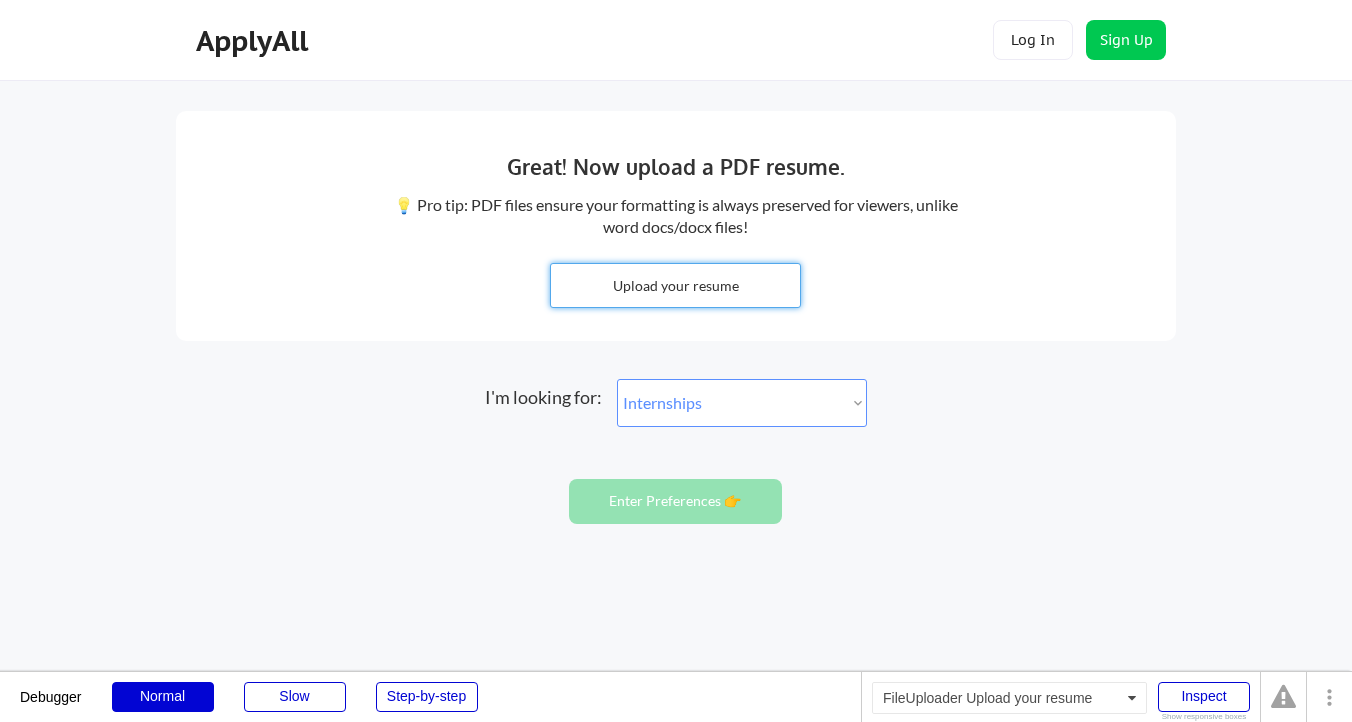 click at bounding box center [675, 285] 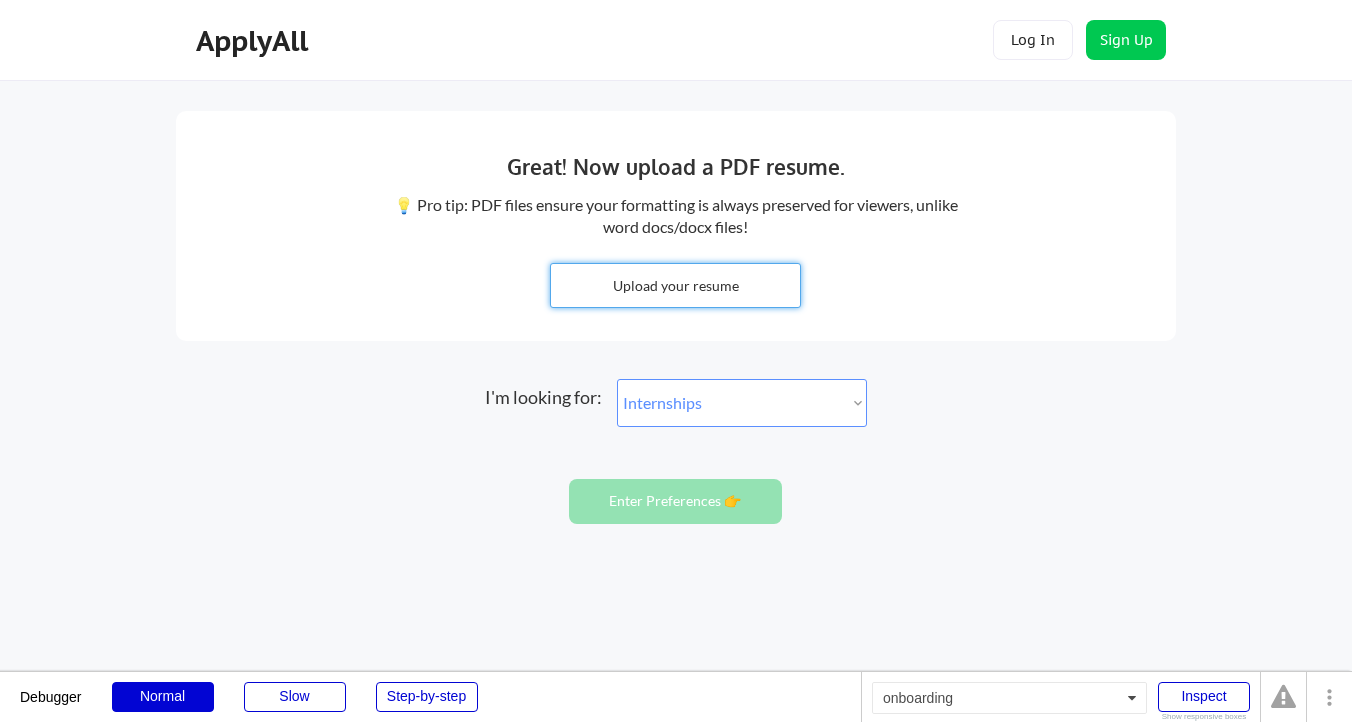 type on "C:\fakepath\anthony.pdf" 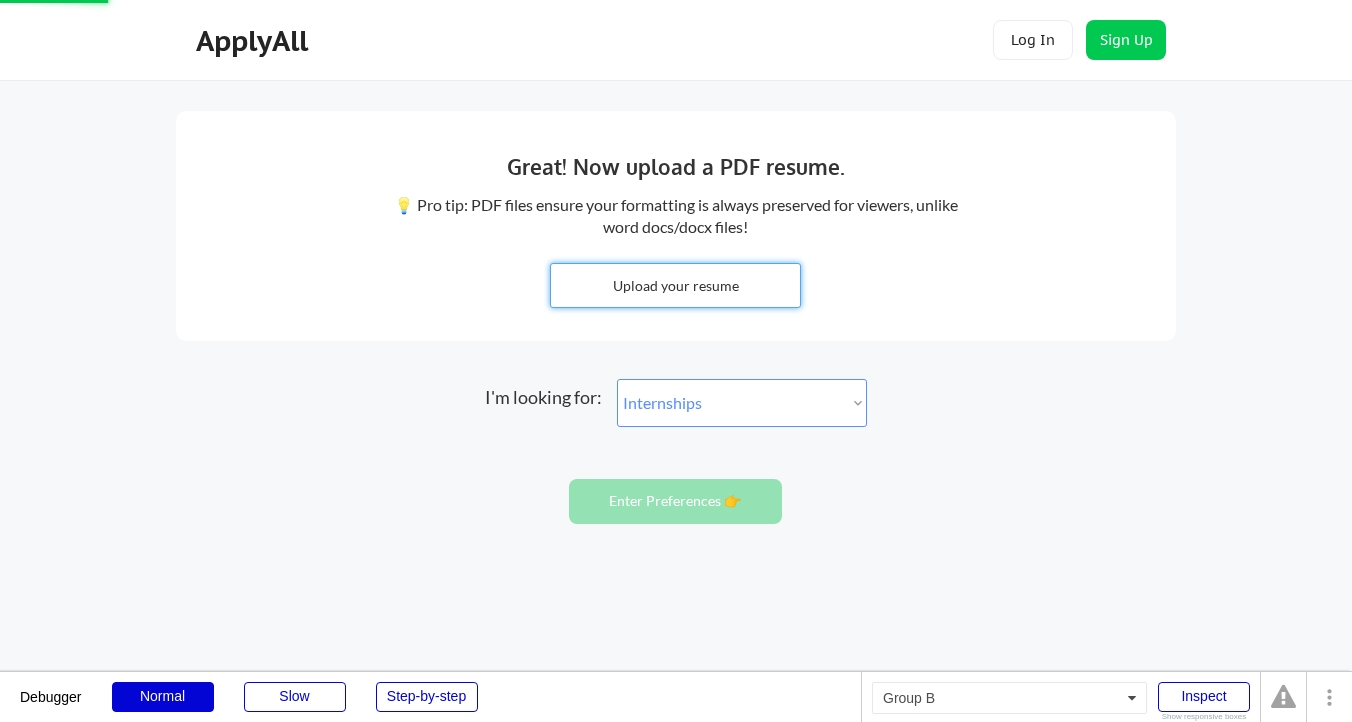 type 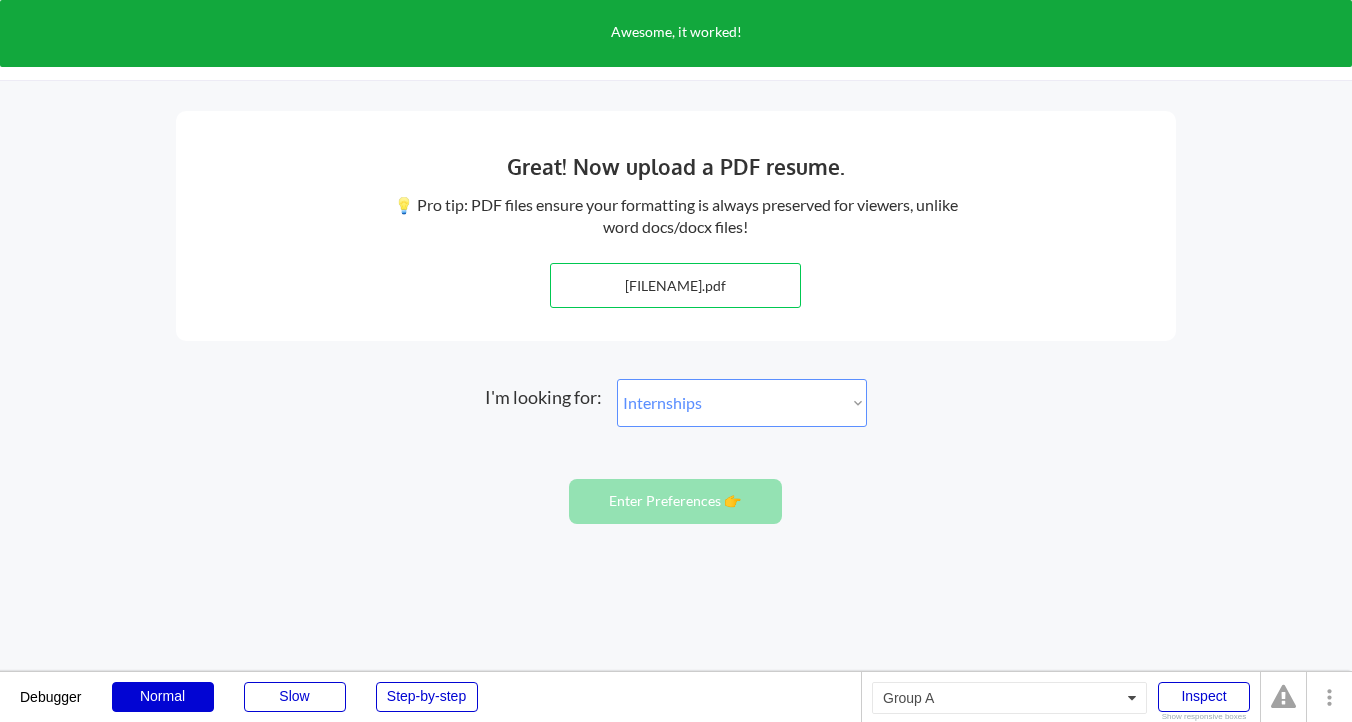 click on "Great! Now upload a PDF resume. 💡 Pro tip: PDF files ensure your formatting is always preserved for viewers, unlike word docs/docx files! anthony.pdf" at bounding box center (676, 226) 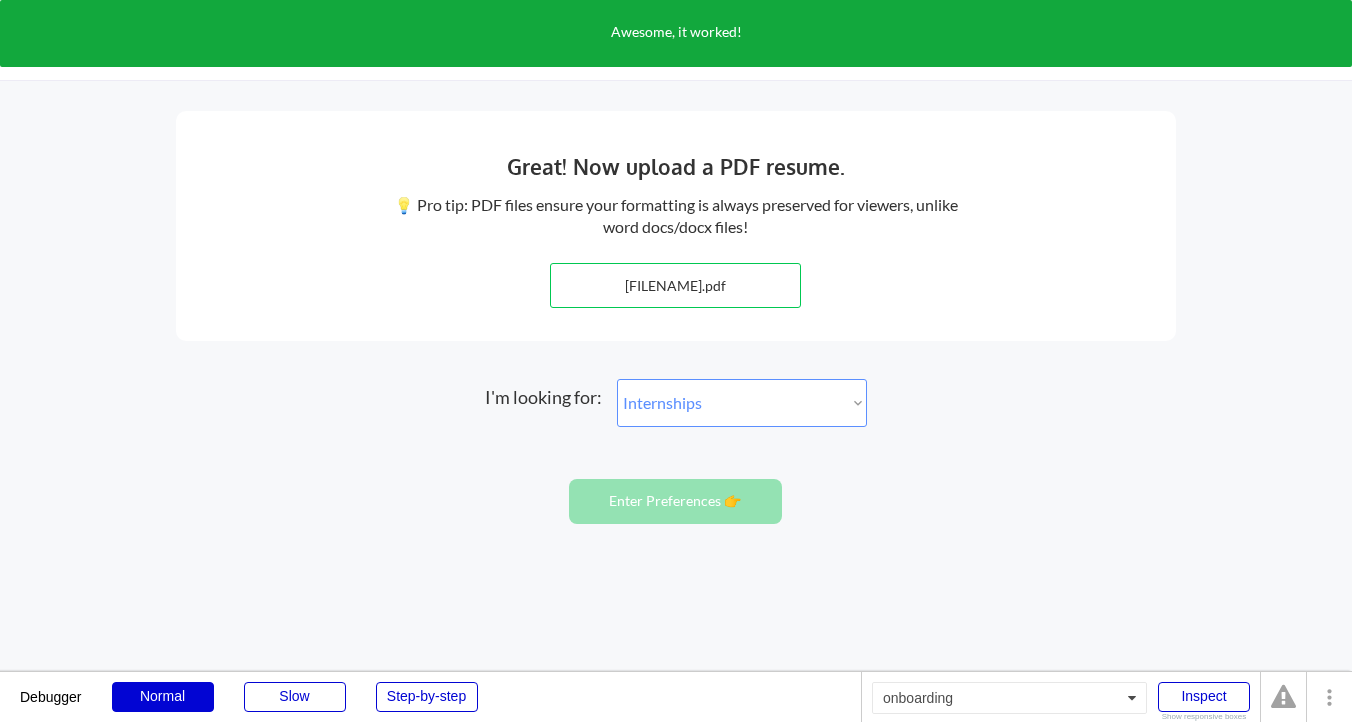 click on "Choose an option... Internships Full Time Roles" at bounding box center [742, 403] 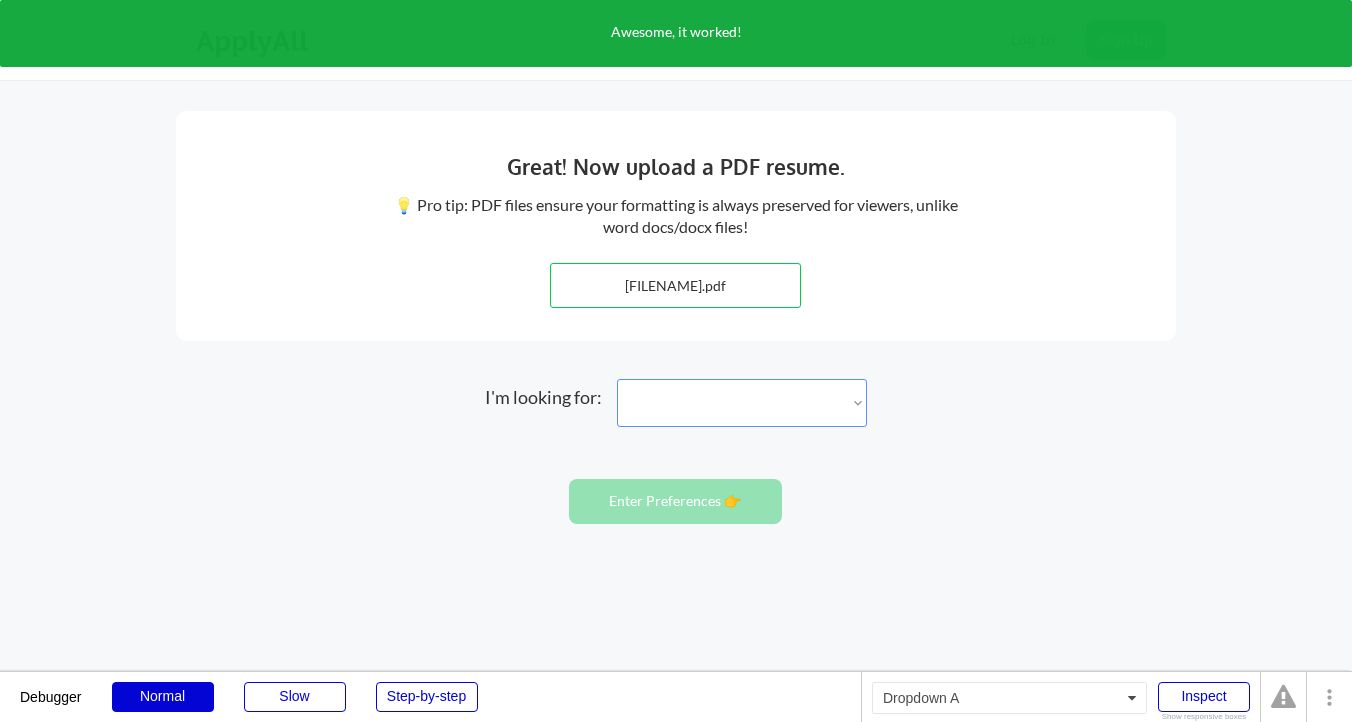 click on "Choose an option... Internships Full Time Roles" at bounding box center (742, 403) 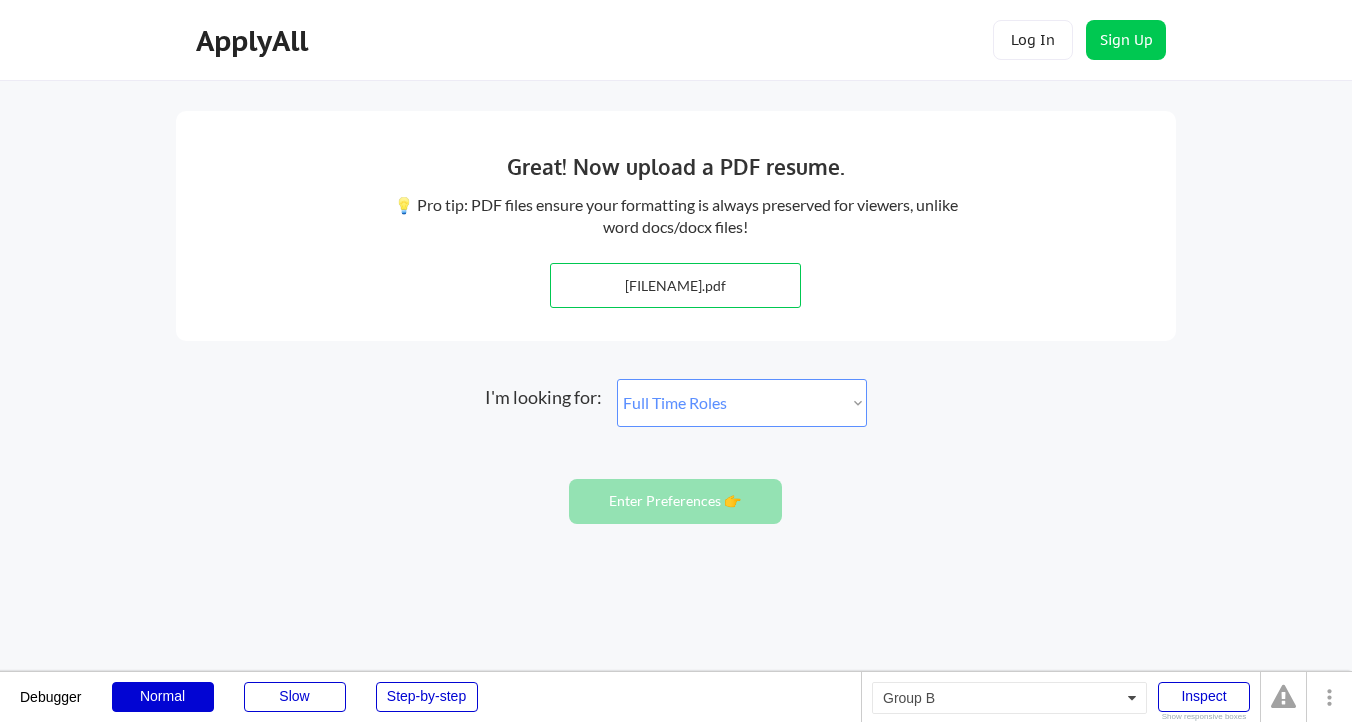 click on "Choose an option... Internships Full Time Roles" at bounding box center (742, 403) 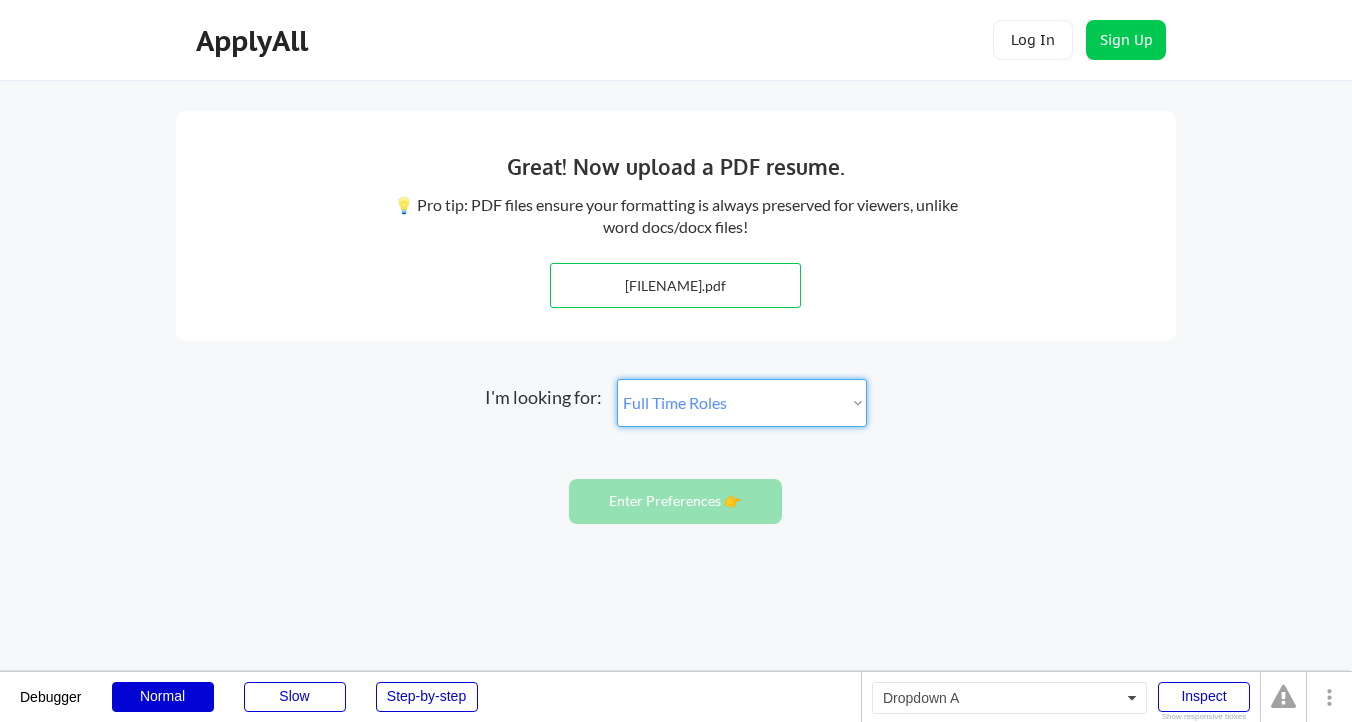 select on ""internship"" 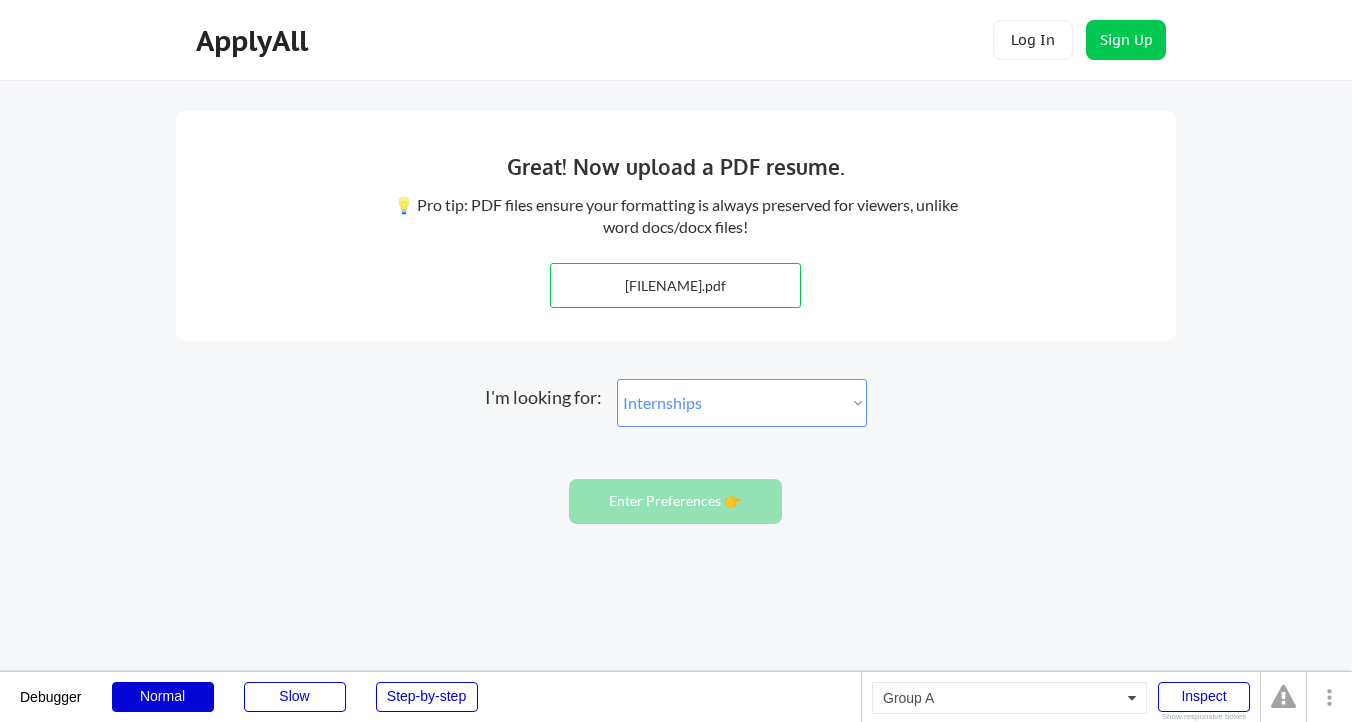 click on "Great! Now upload a PDF resume. 💡 Pro tip: PDF files ensure your formatting is always preserved for viewers, unlike word docs/docx files! anthony.pdf" at bounding box center (676, 226) 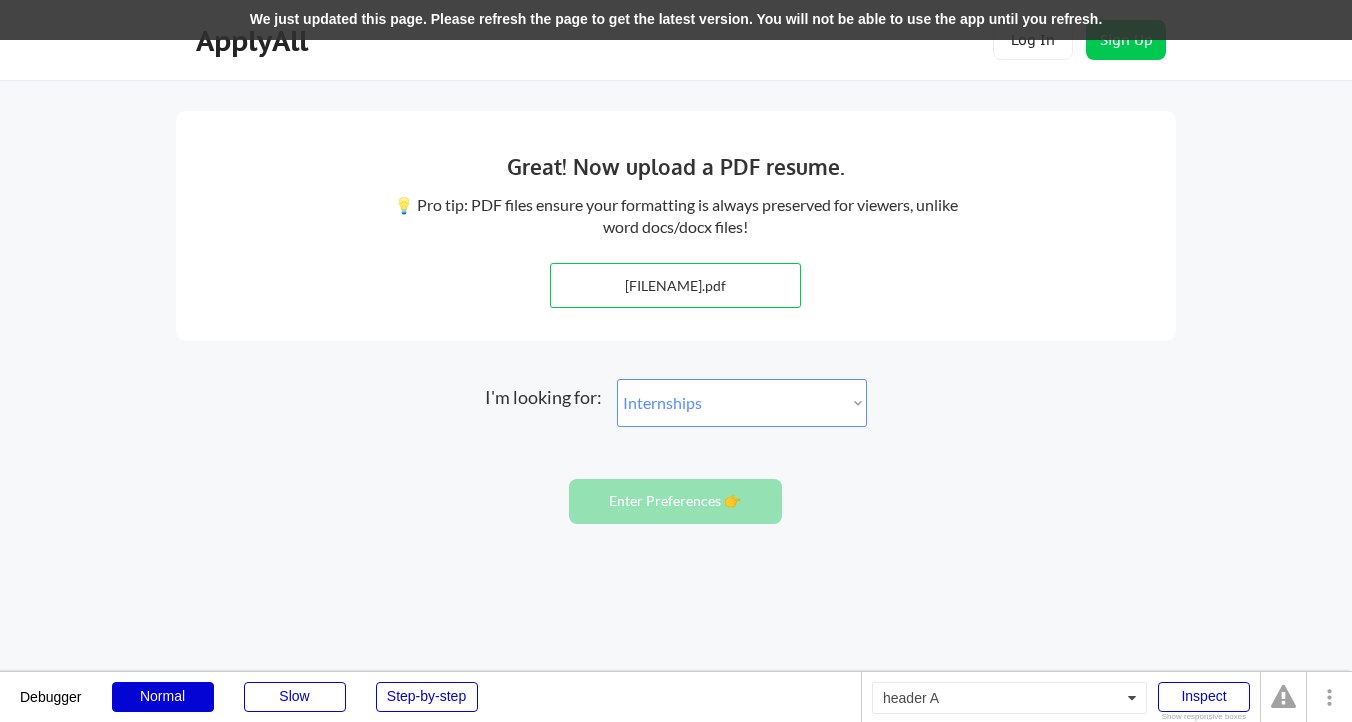 click on "We just updated this page.  Please refresh the page to get the latest version. You will not be able to use the app until you refresh." at bounding box center [676, 20] 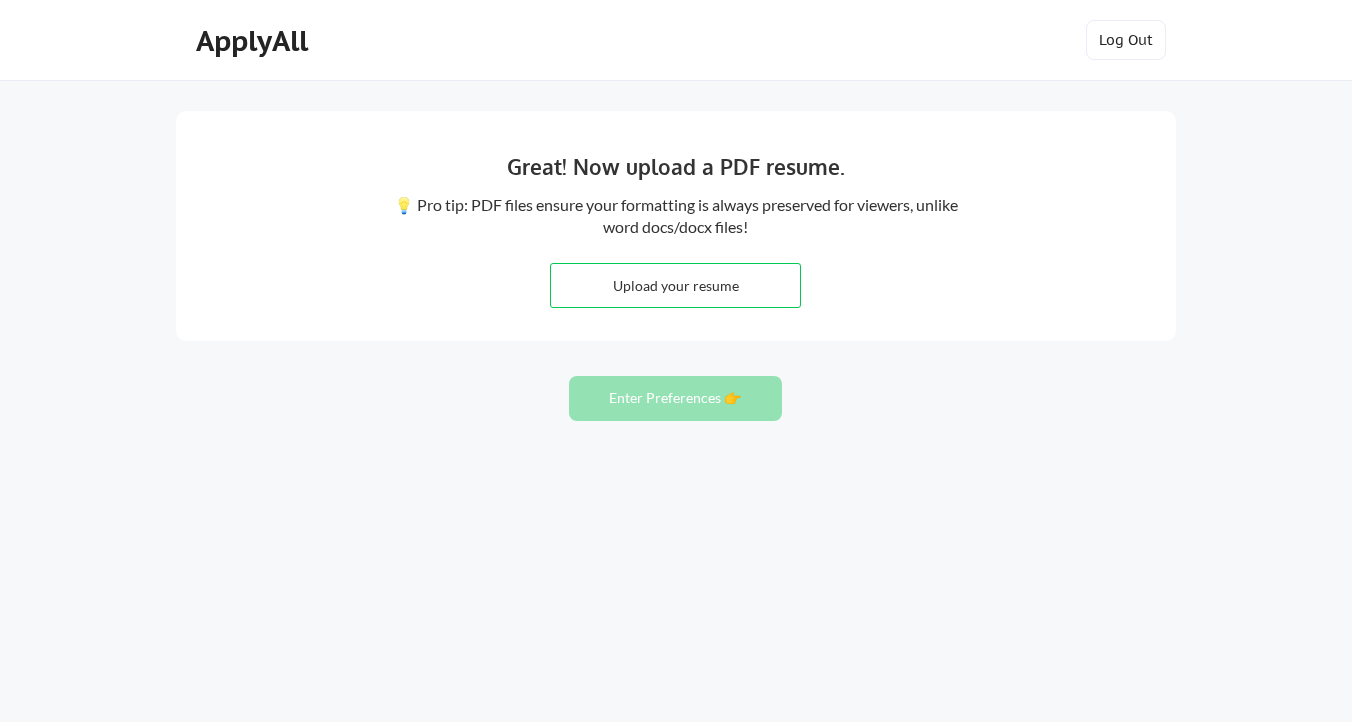 scroll, scrollTop: 0, scrollLeft: 0, axis: both 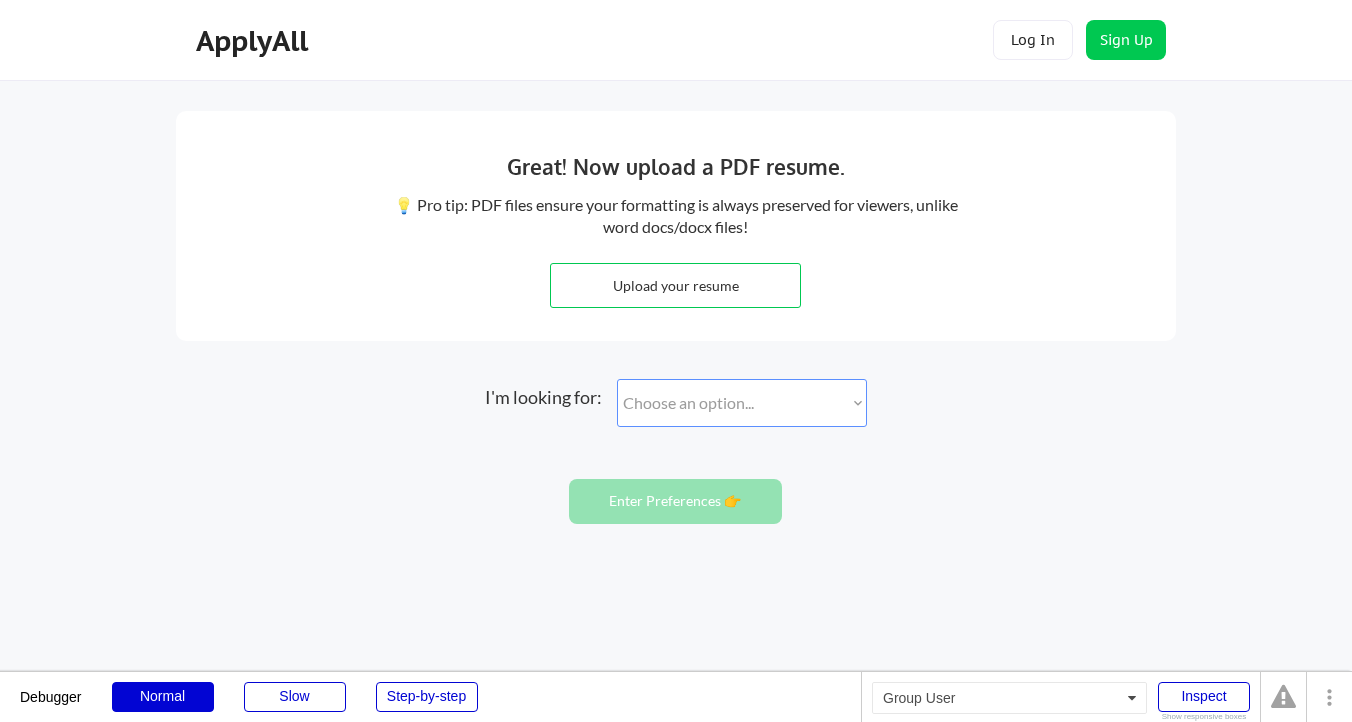 click on "Choose an option... Internships Full Time Roles" at bounding box center [742, 403] 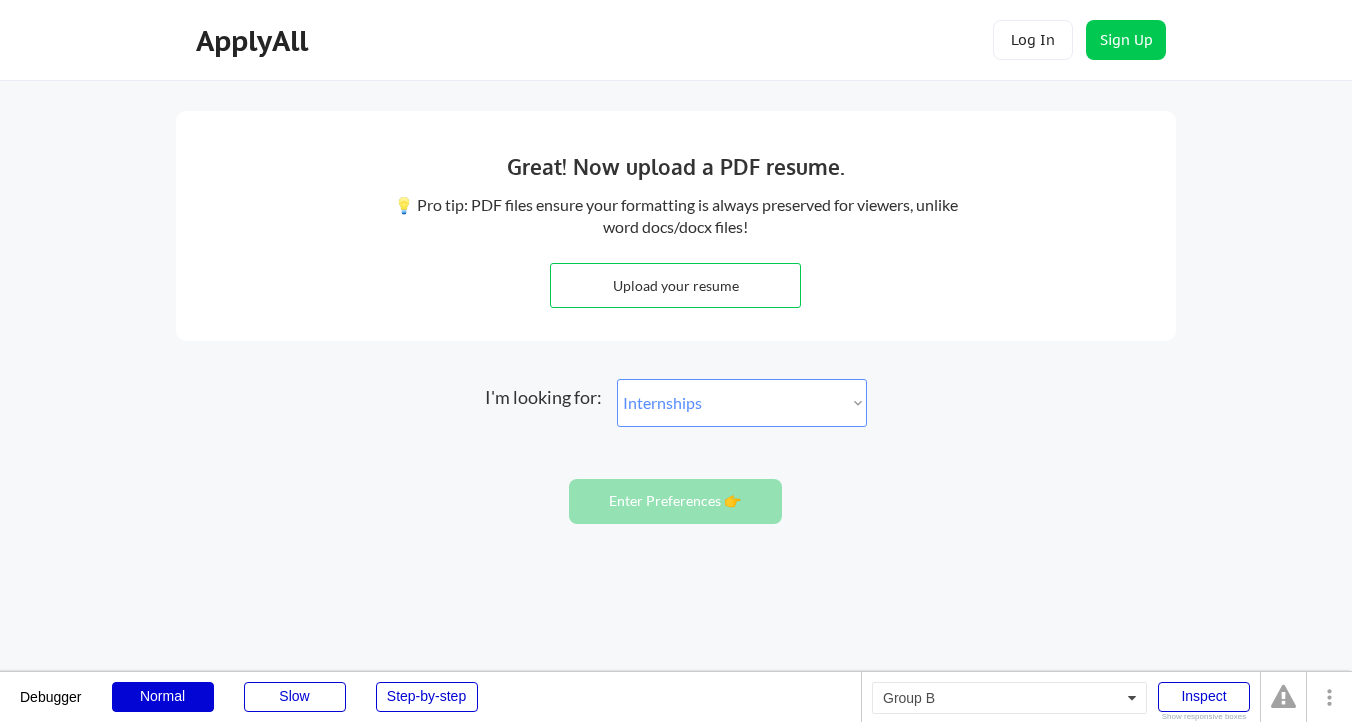 select on ""PLACEHOLDER_1427118222253"" 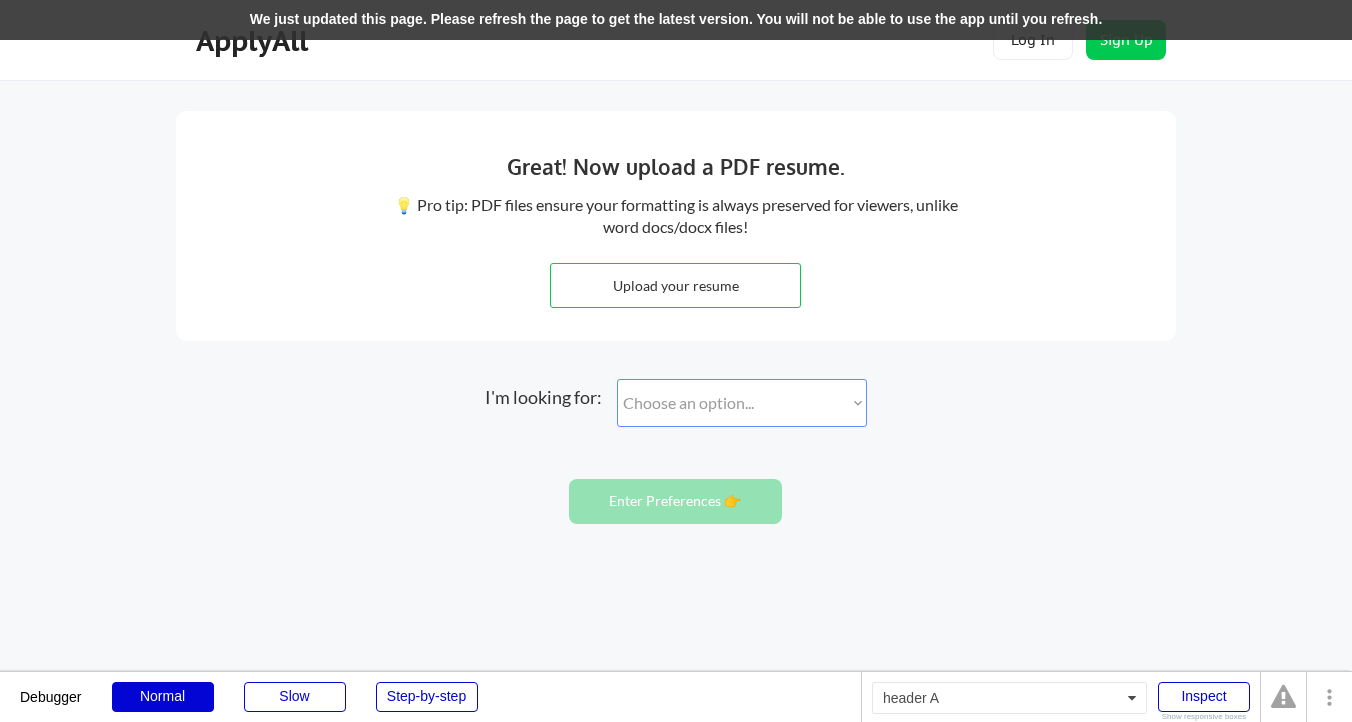 click on "We just updated this page.  Please refresh the page to get the latest version. You will not be able to use the app until you refresh." at bounding box center (676, 20) 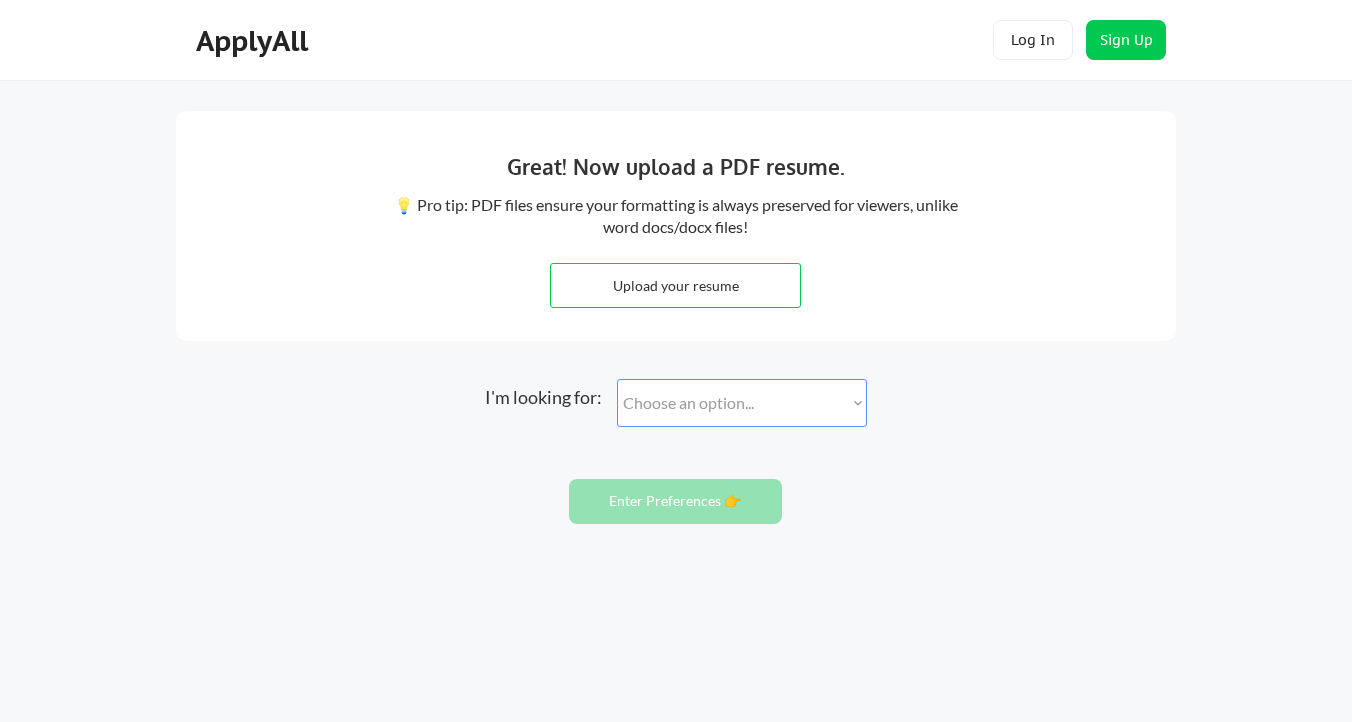 scroll, scrollTop: 0, scrollLeft: 0, axis: both 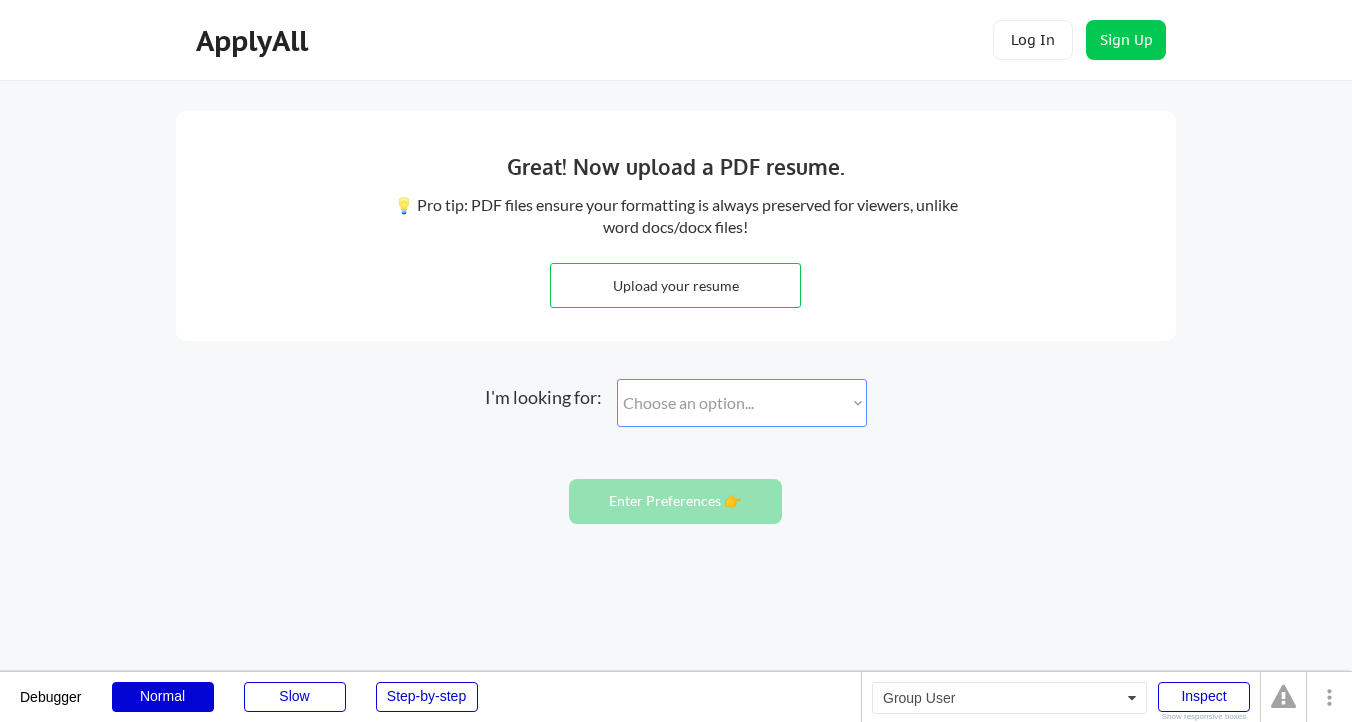 click on "Choose an option... Internships Full Time Roles" at bounding box center (742, 403) 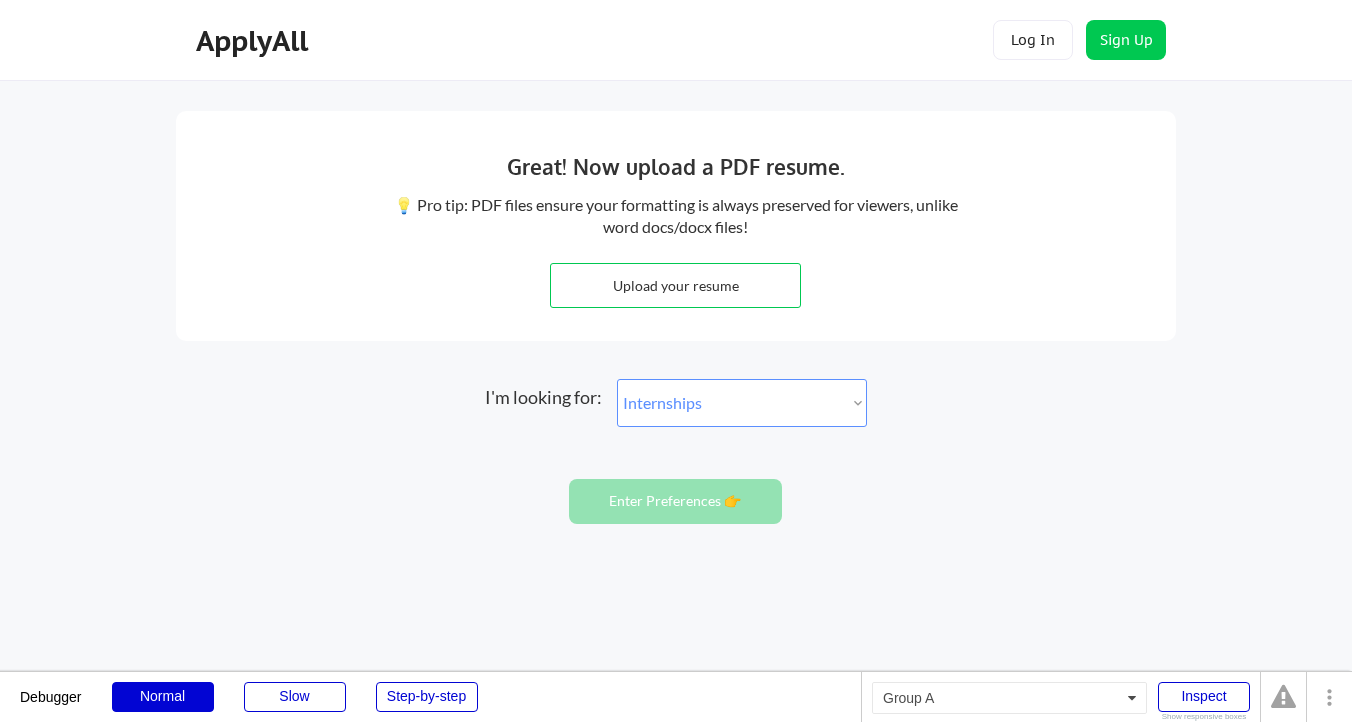 select on ""PLACEHOLDER_1427118222253"" 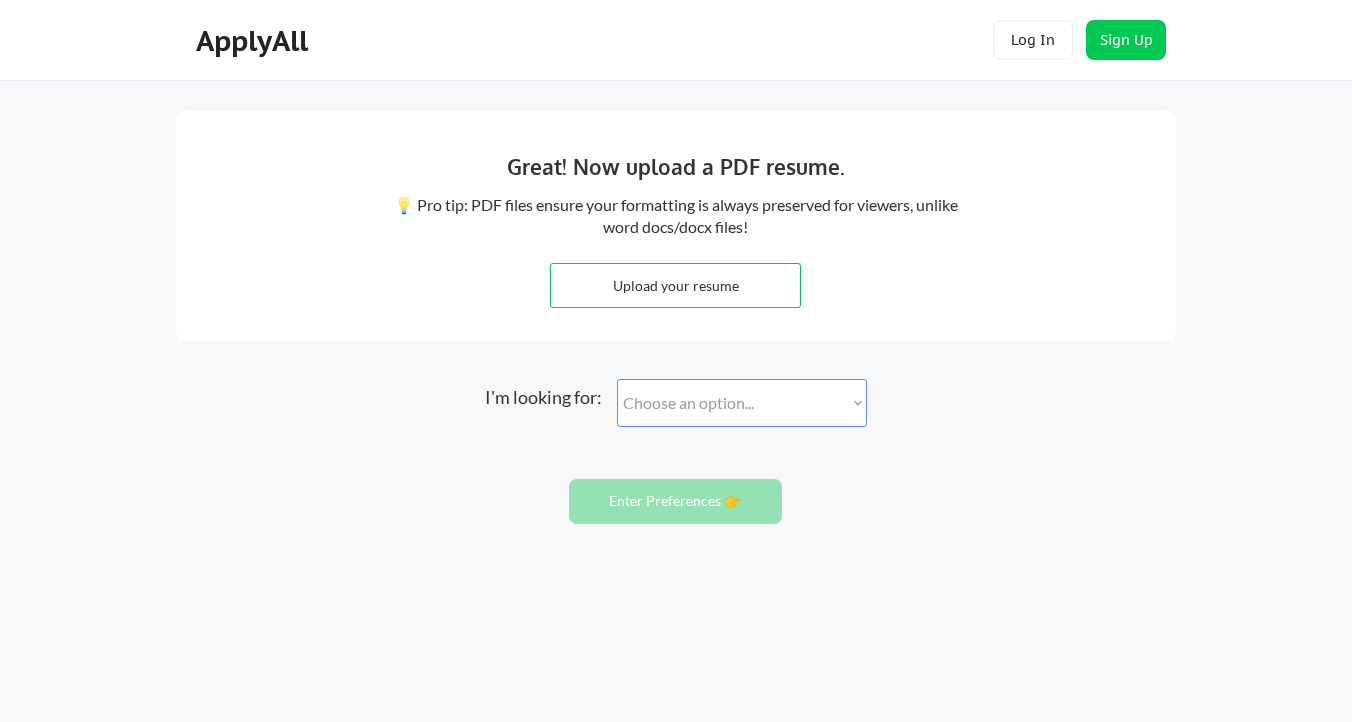scroll, scrollTop: 0, scrollLeft: 0, axis: both 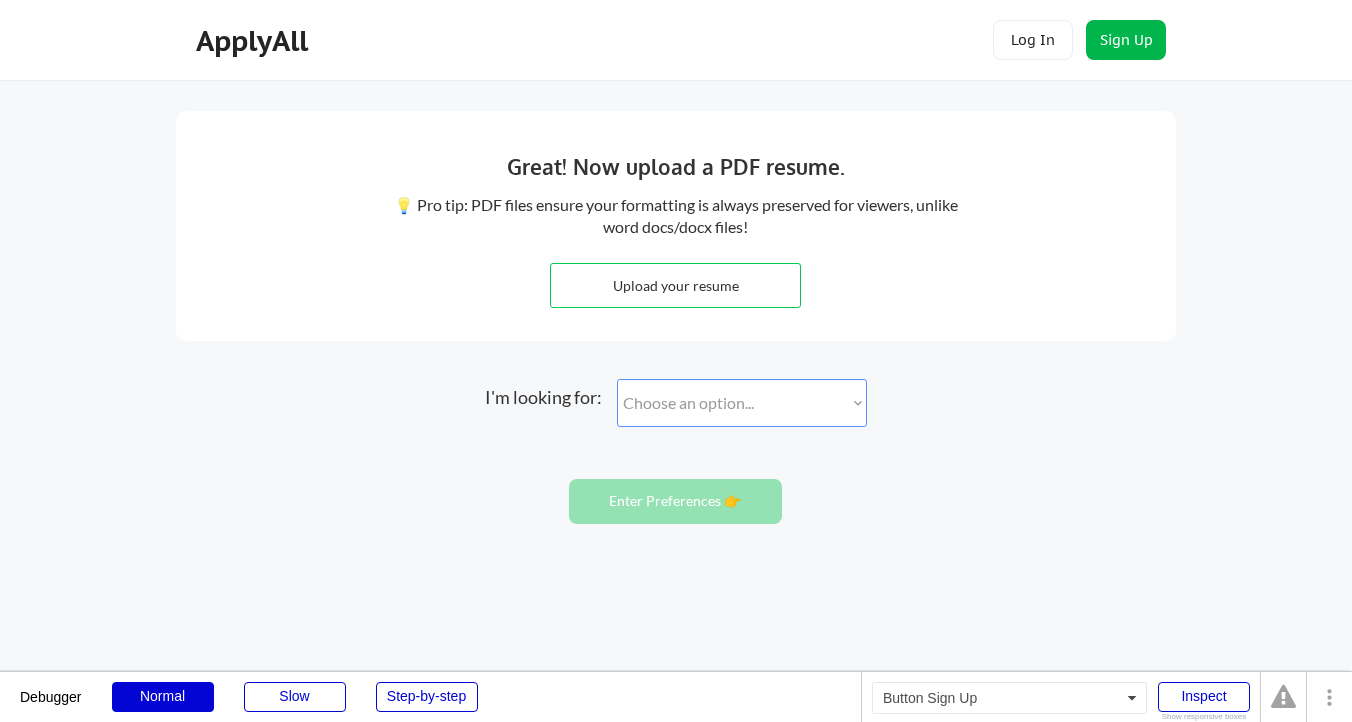 click on "Sign Up" at bounding box center [1126, 40] 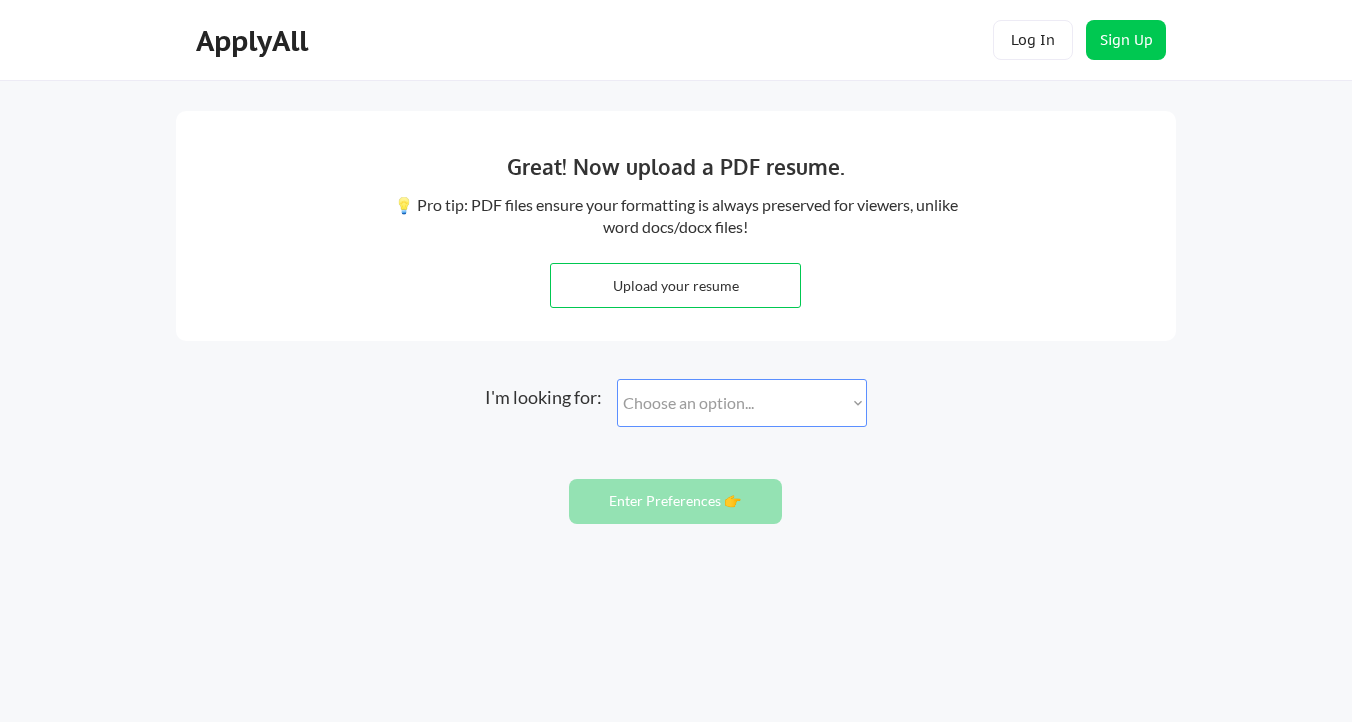 scroll, scrollTop: 0, scrollLeft: 0, axis: both 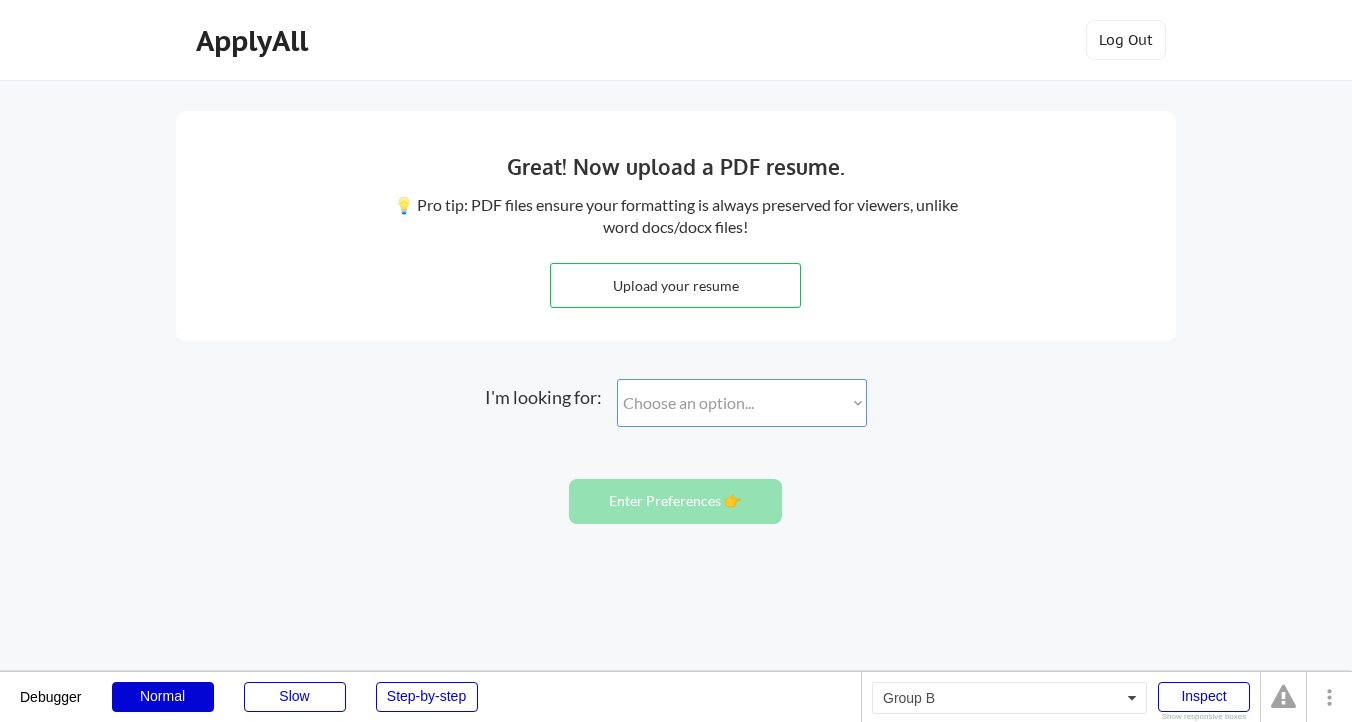 click on "I'm looking for: Choose an option... Internships Full Time Roles" at bounding box center [676, 403] 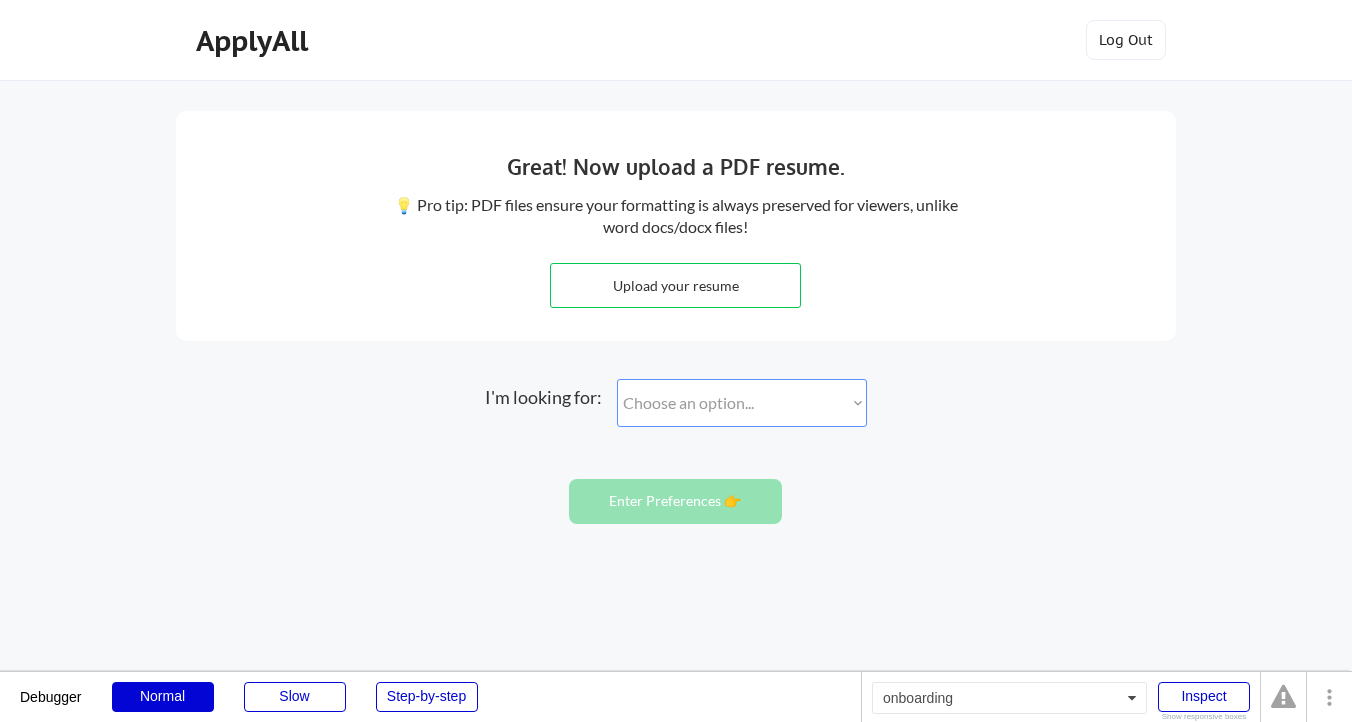 click on "Choose an option... Internships Full Time Roles" at bounding box center [742, 403] 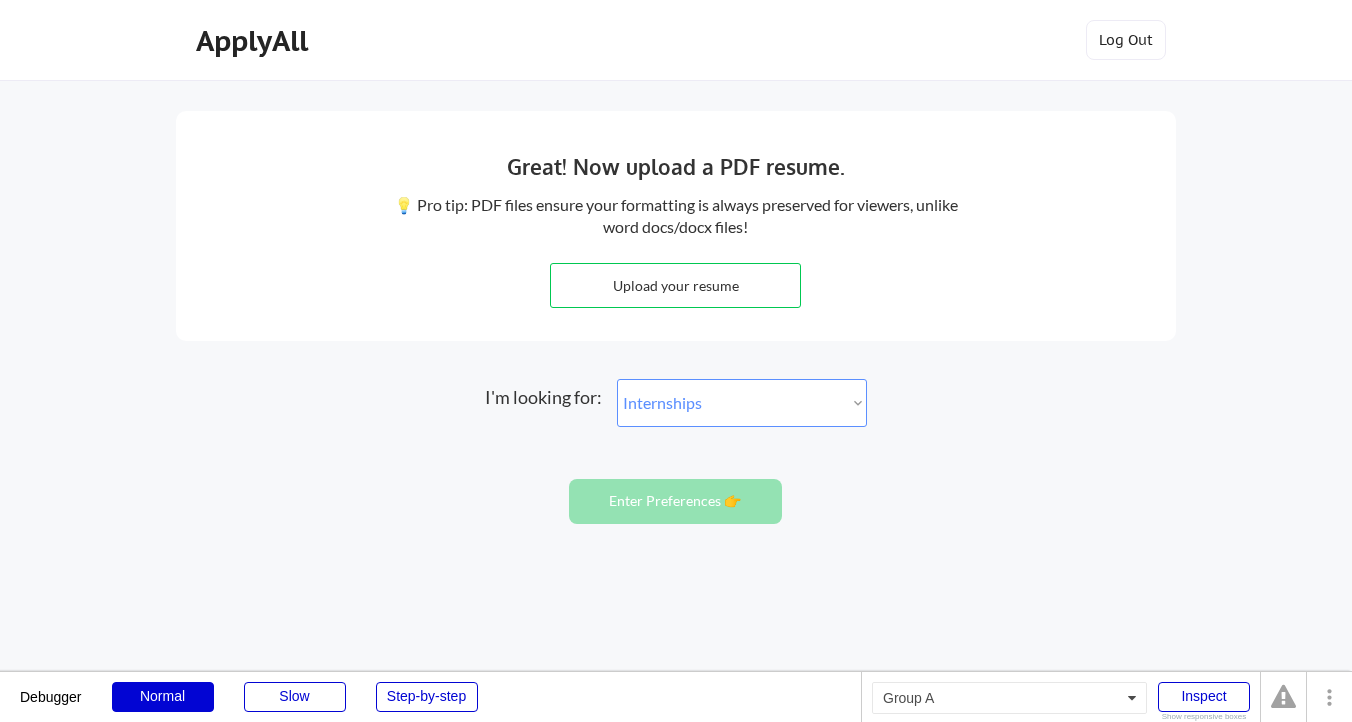 select on ""PLACEHOLDER_1427118222253"" 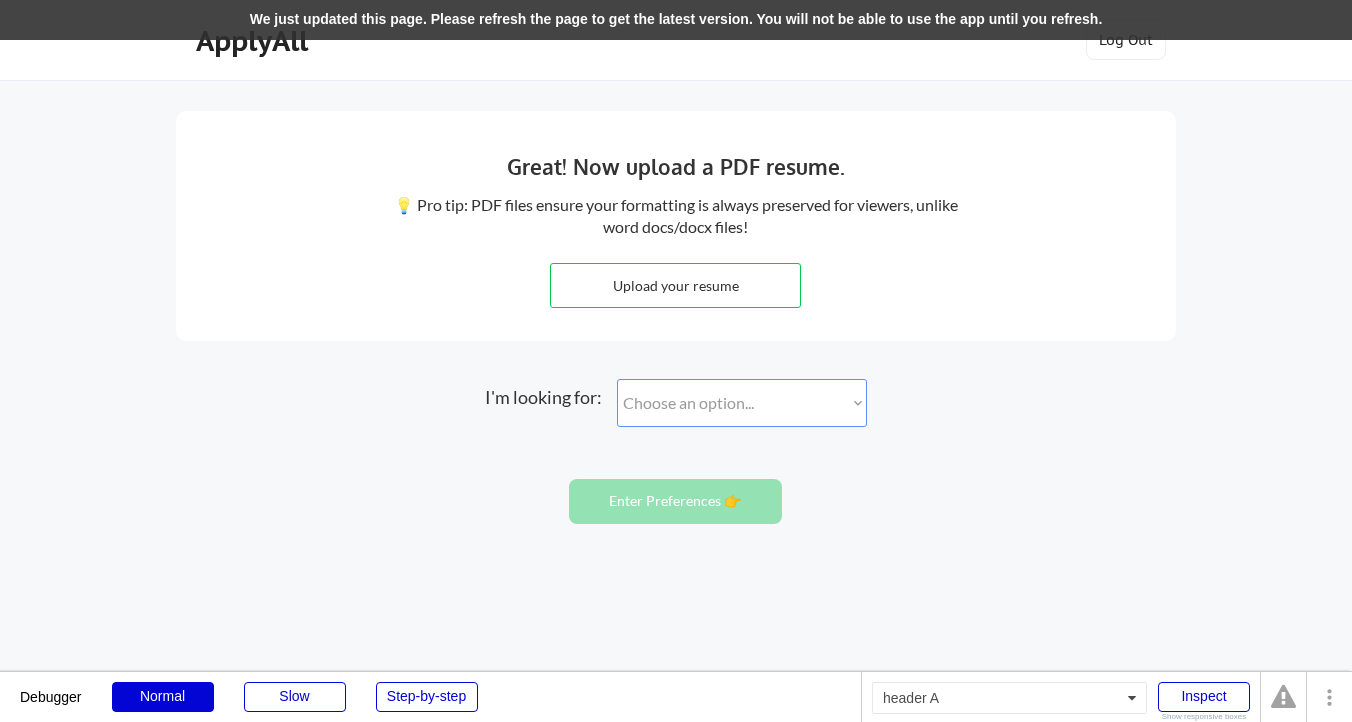 click on "We just updated this page.  Please refresh the page to get the latest version. You will not be able to use the app until you refresh." at bounding box center [676, 20] 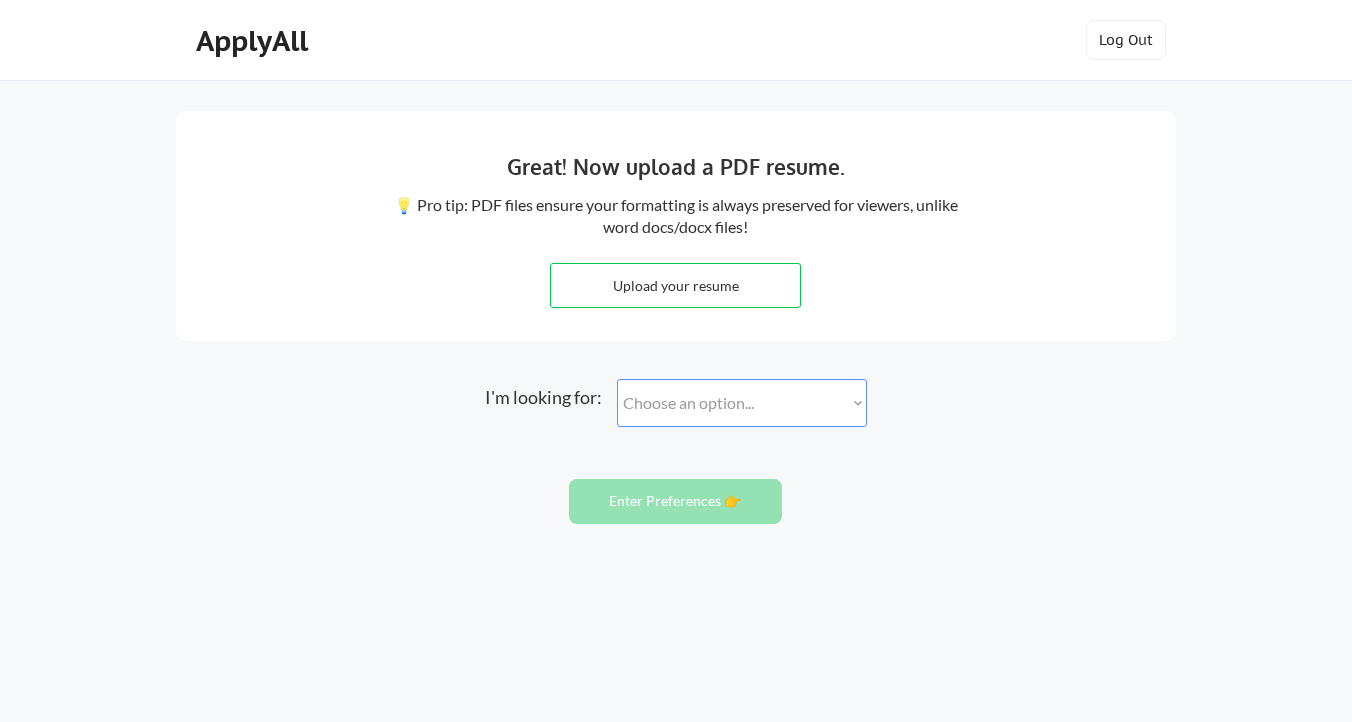 scroll, scrollTop: 0, scrollLeft: 0, axis: both 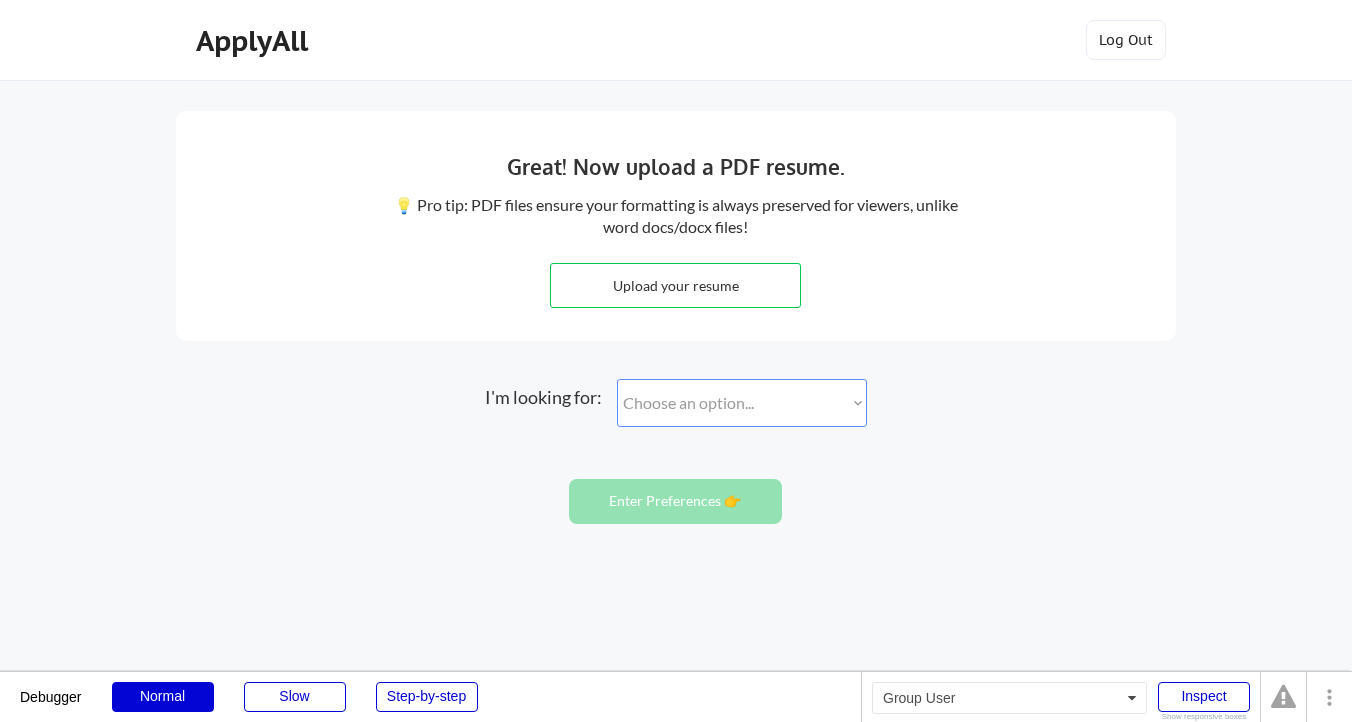 click on "Choose an option... Internships Full Time Roles" at bounding box center [742, 403] 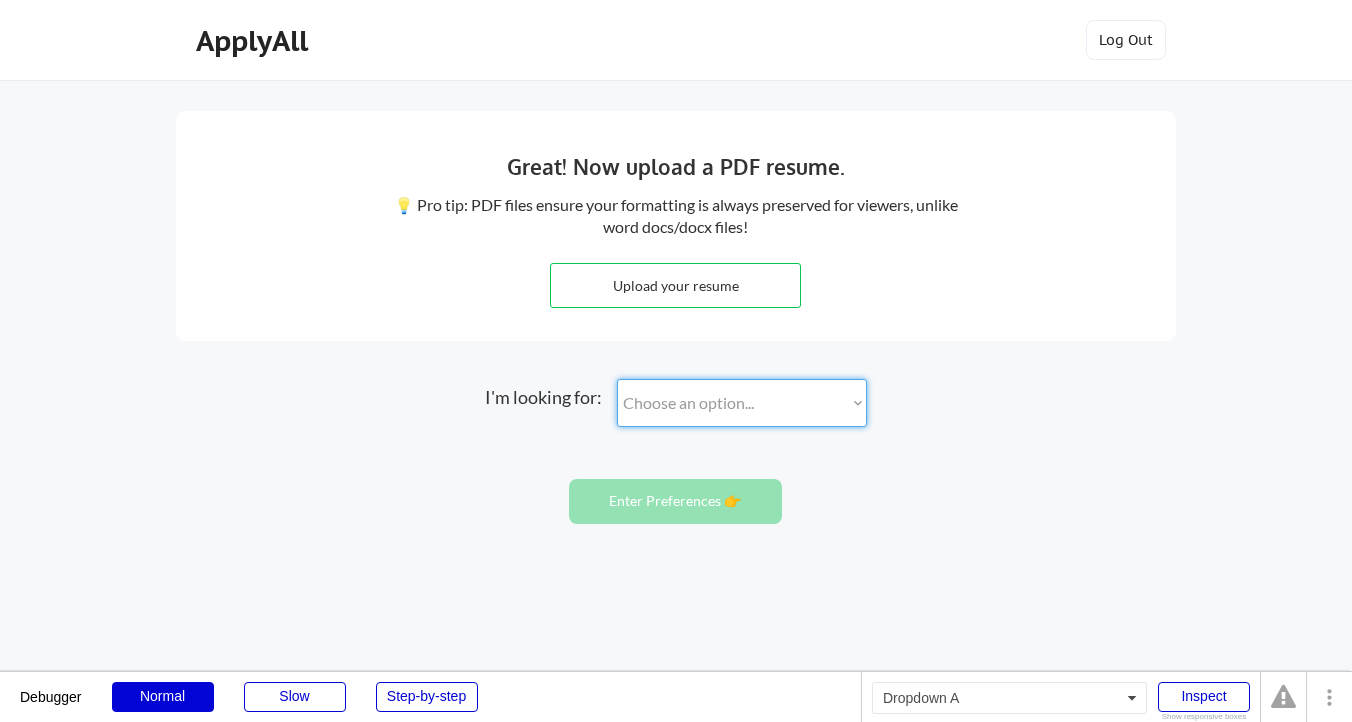 select on ""internship"" 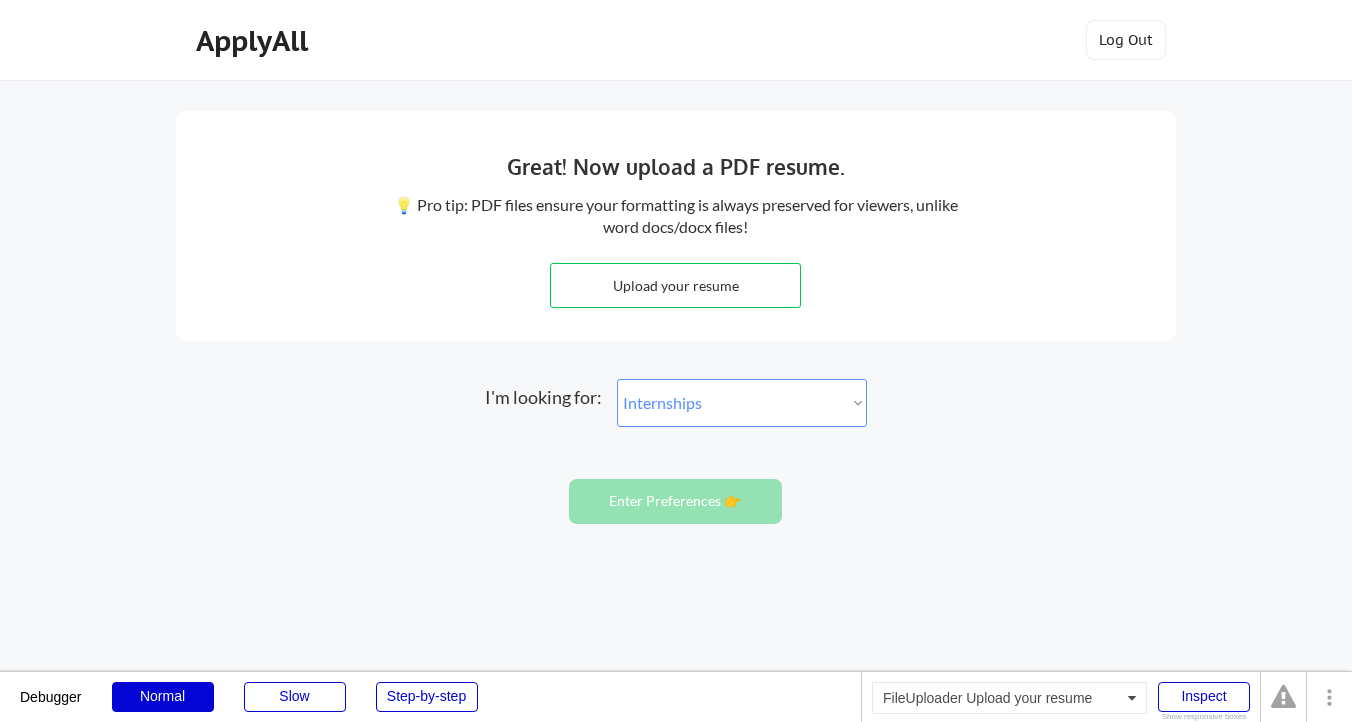 click at bounding box center (675, 285) 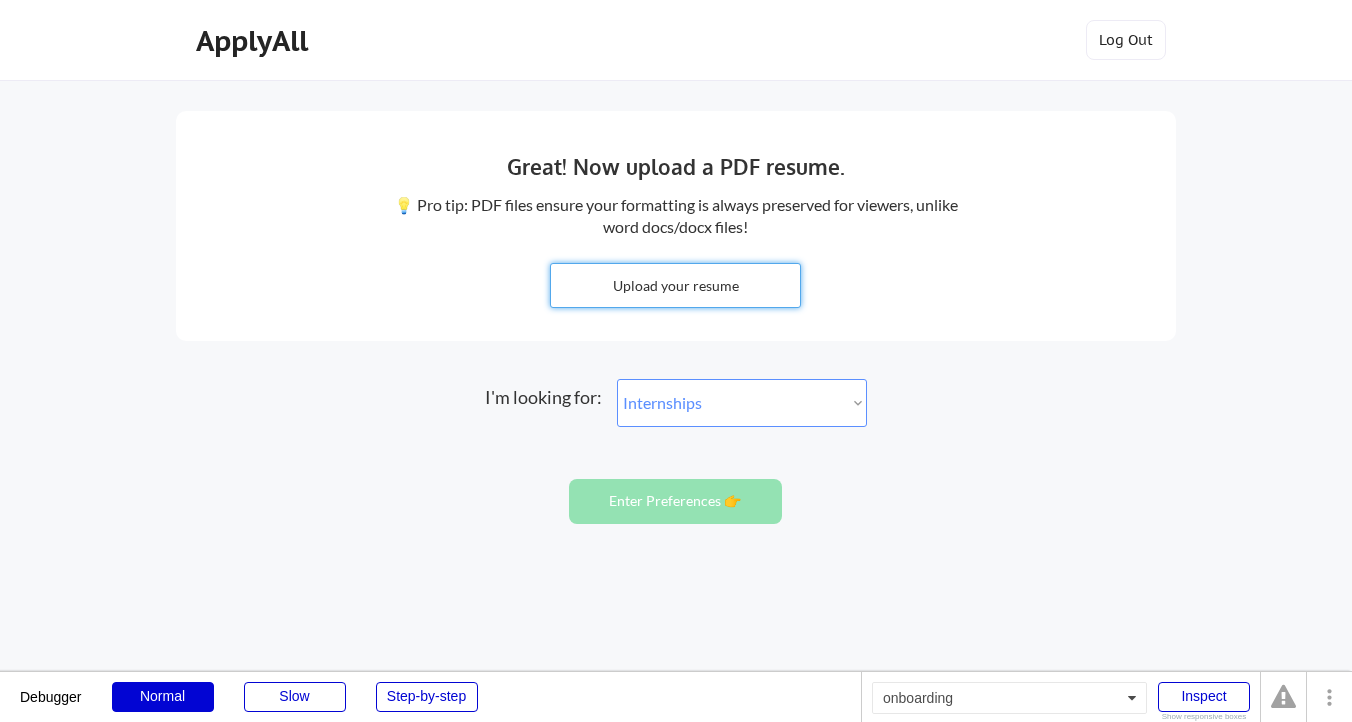 type on "C:\fakepath\anthony.pdf" 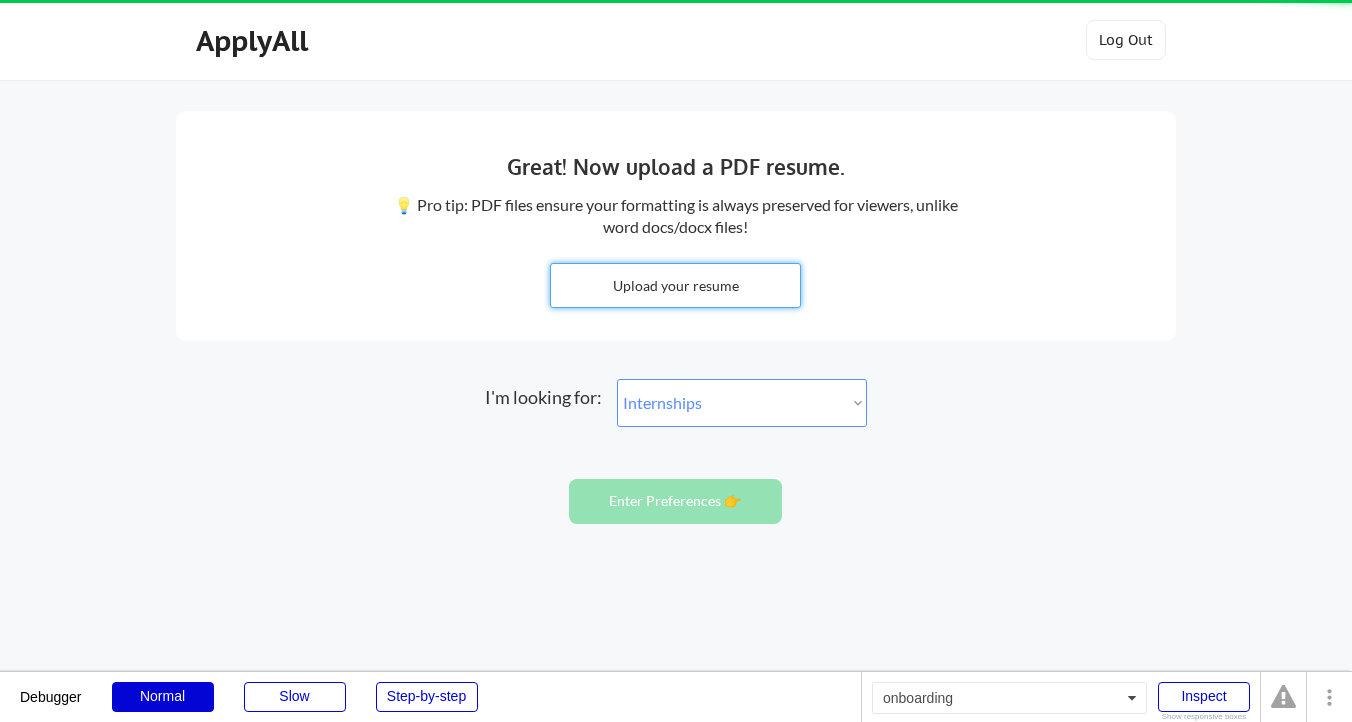 type 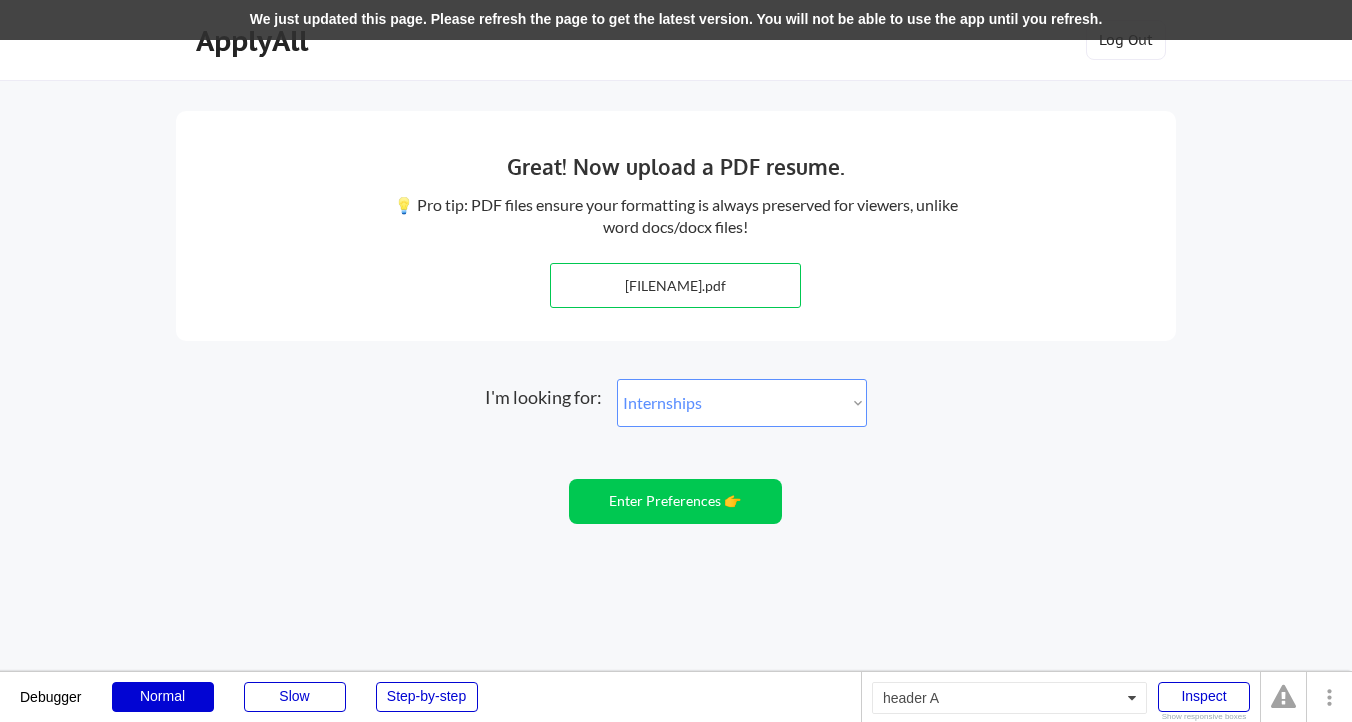 click on "We just updated this page.  Please refresh the page to get the latest version. You will not be able to use the app until you refresh." at bounding box center [676, 20] 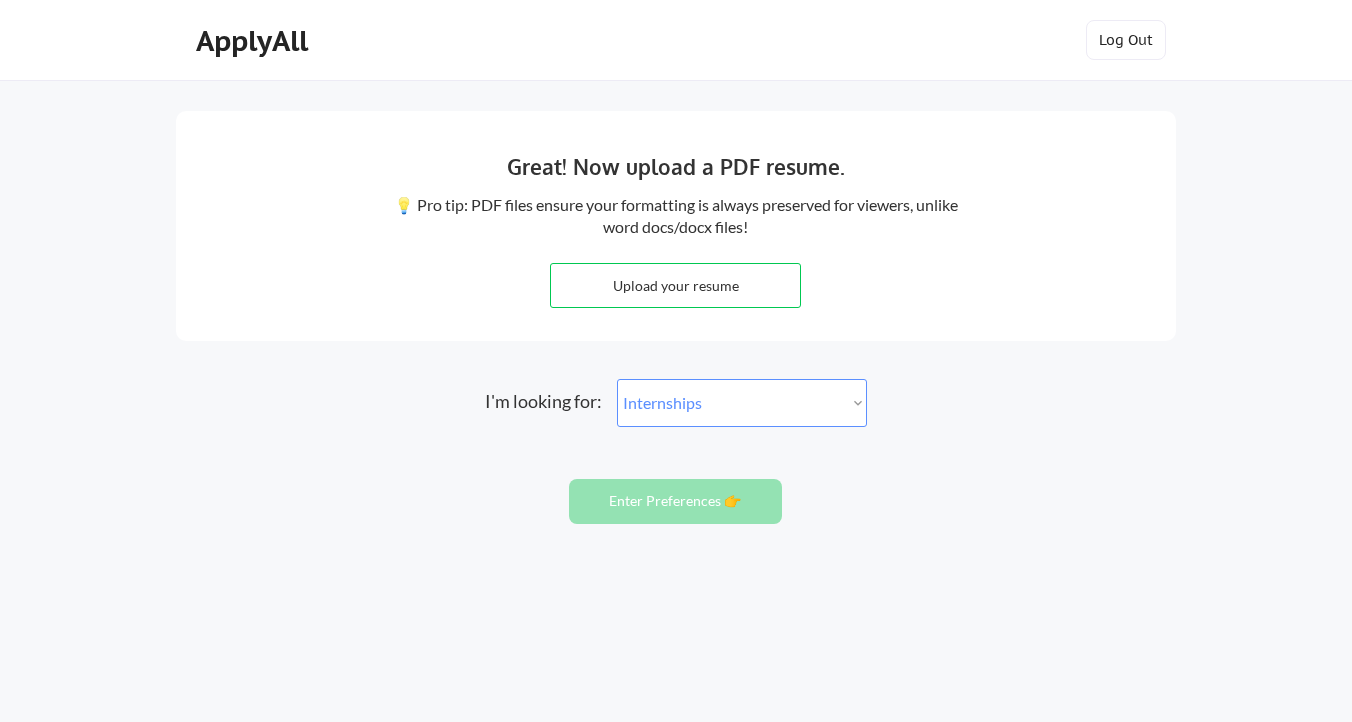 select on ""internship"" 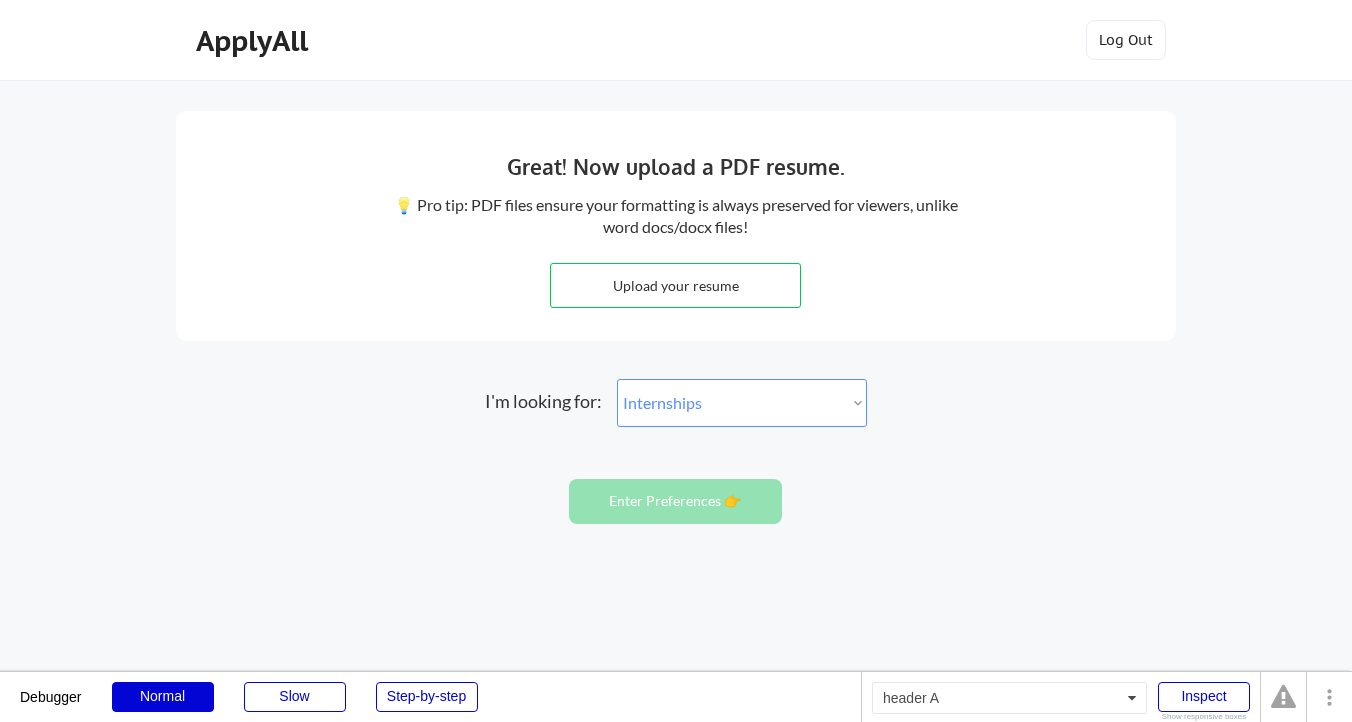 click on "ApplyAll Log Out" at bounding box center [676, 40] 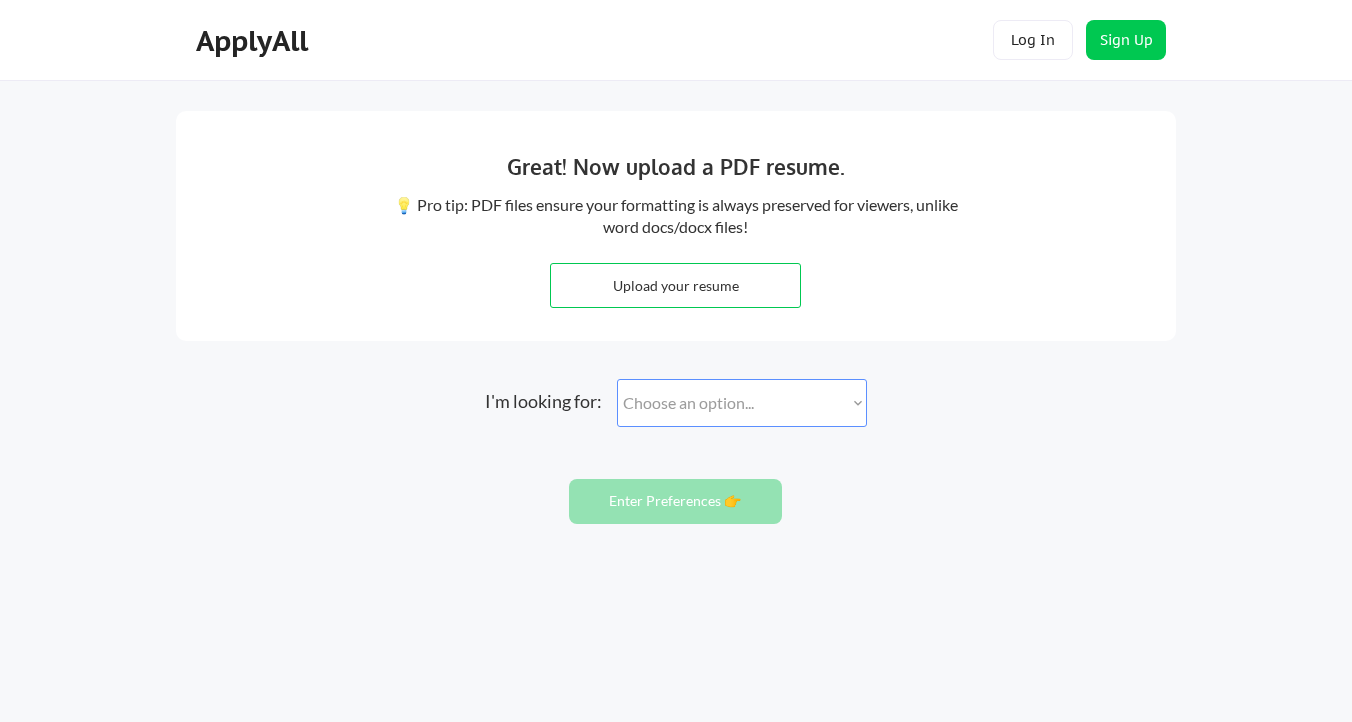 scroll, scrollTop: 0, scrollLeft: 0, axis: both 